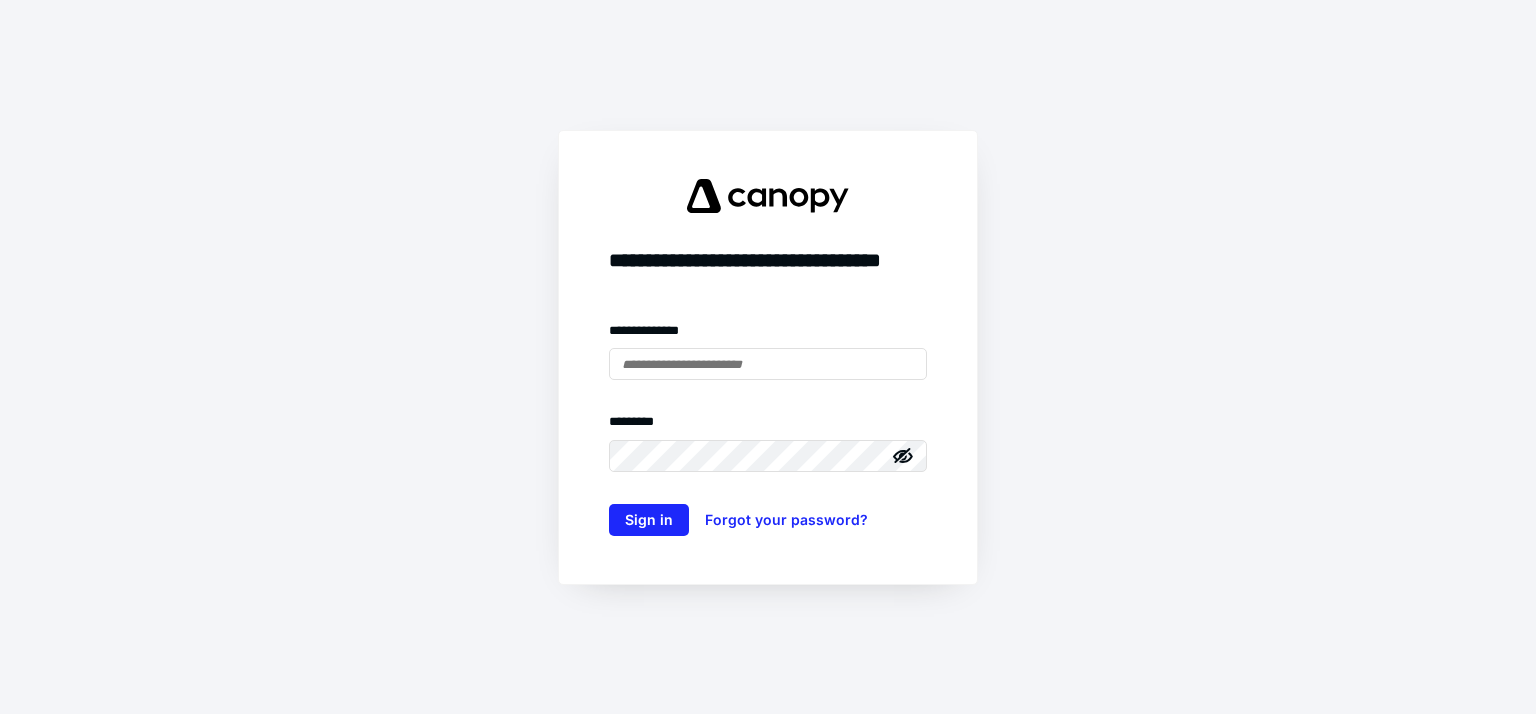 scroll, scrollTop: 0, scrollLeft: 0, axis: both 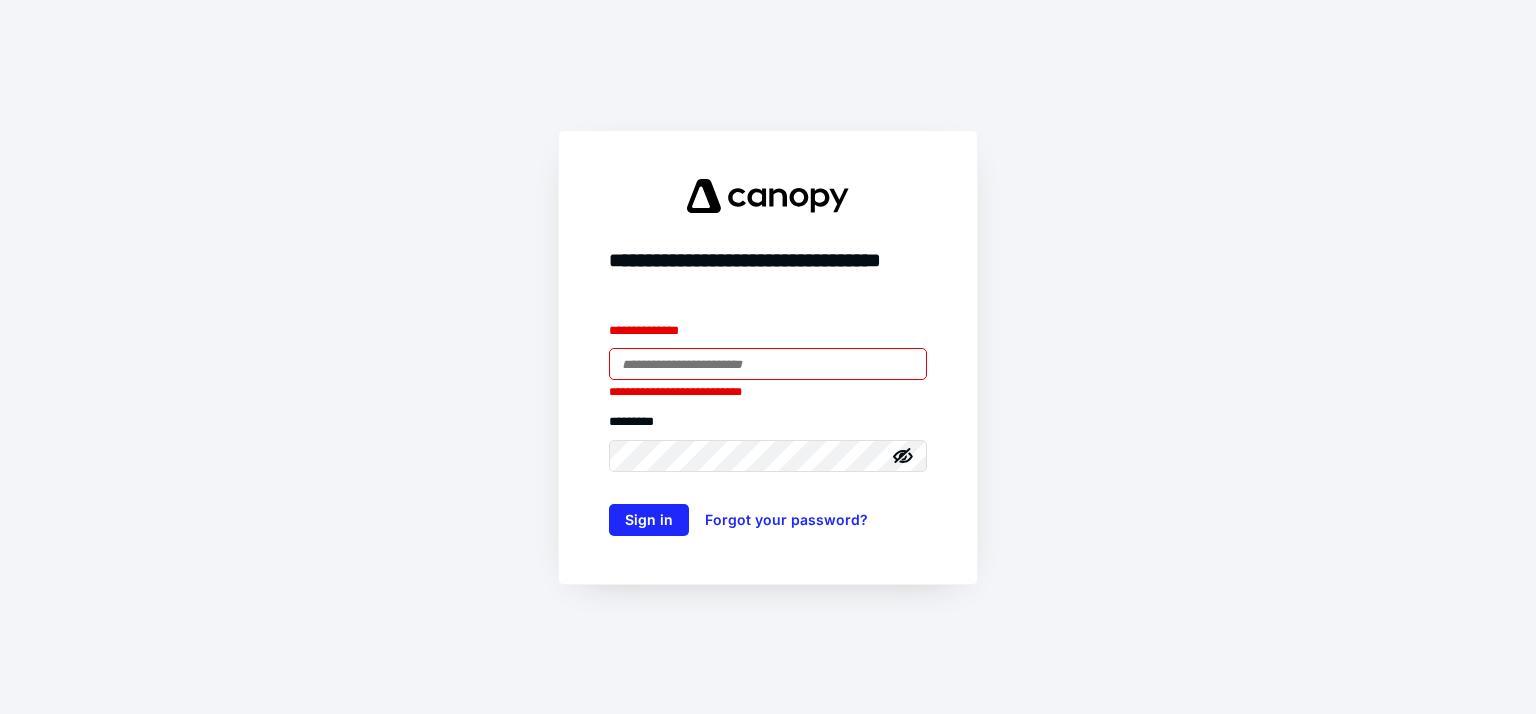 click at bounding box center [768, 364] 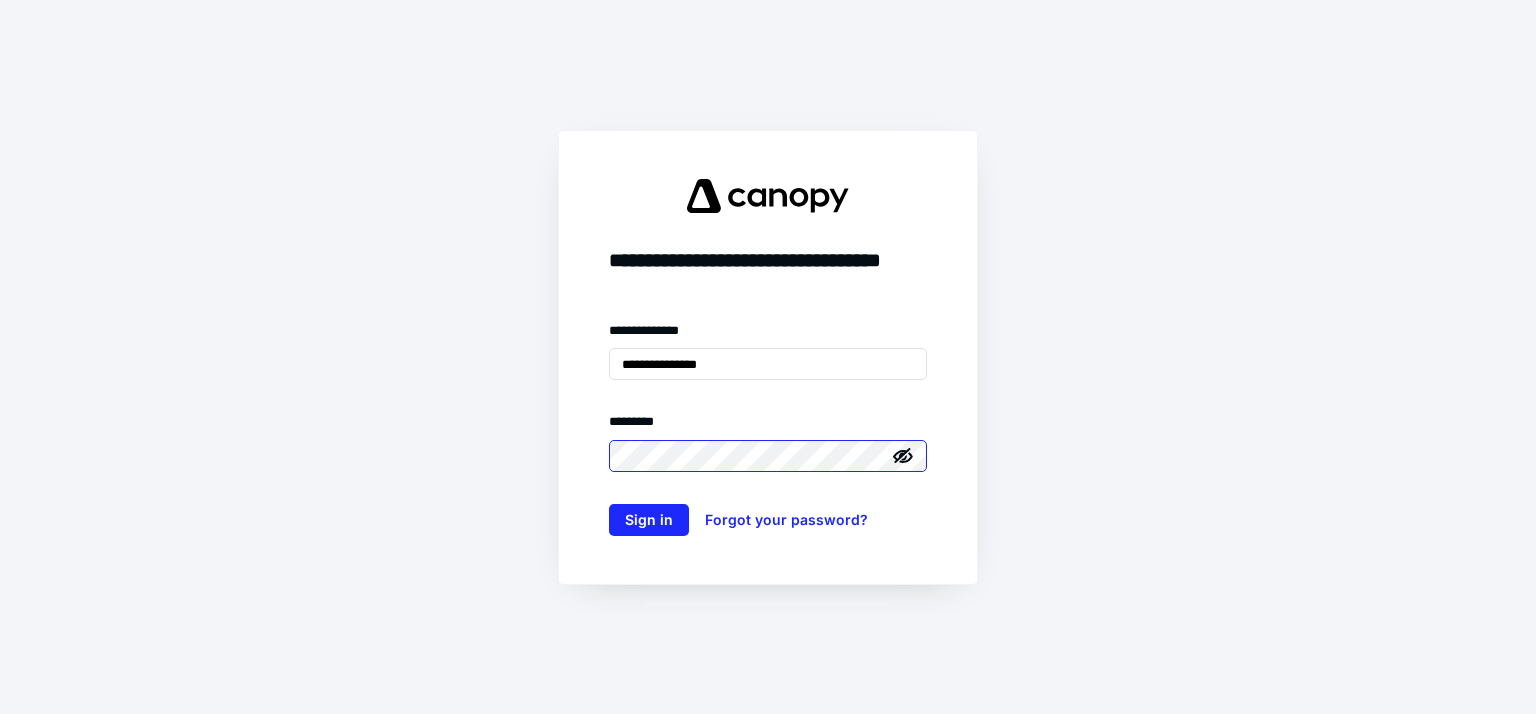click on "Sign in" at bounding box center [649, 520] 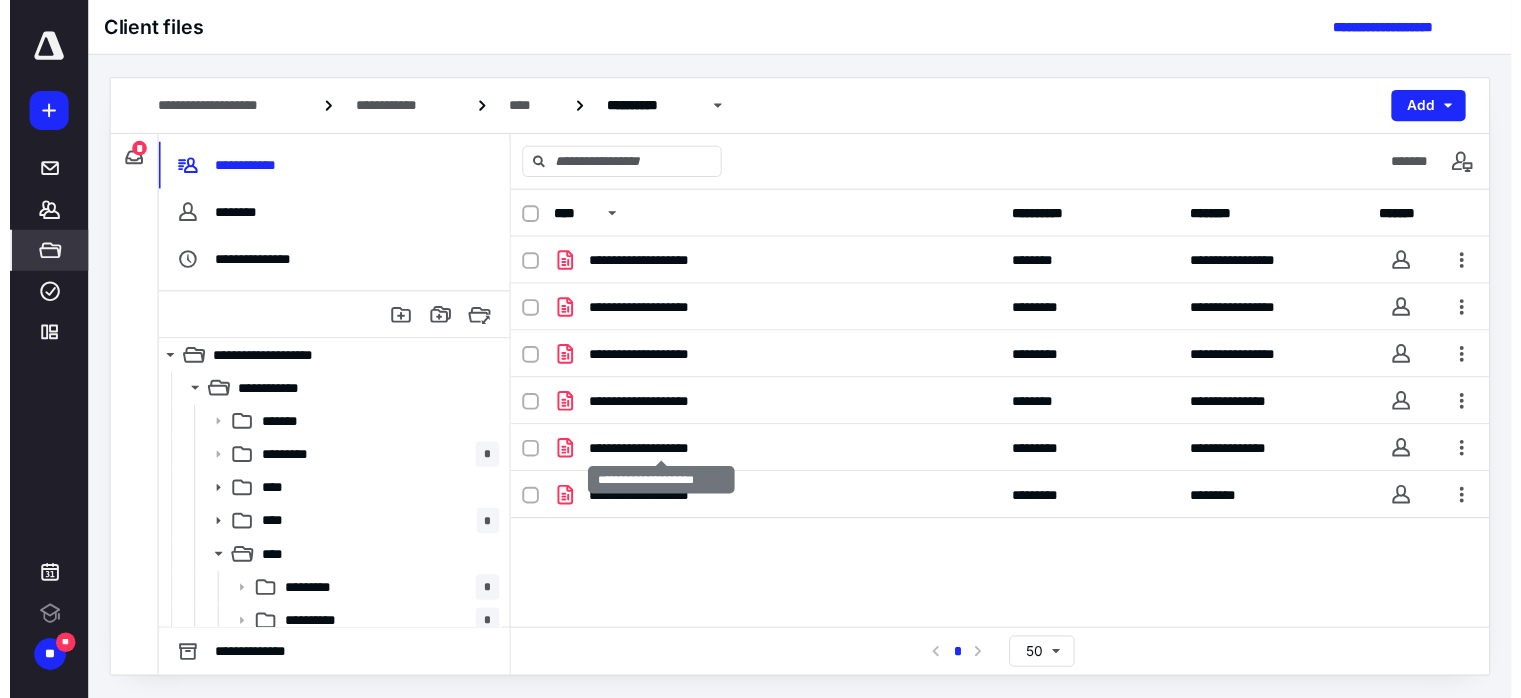 scroll, scrollTop: 0, scrollLeft: 0, axis: both 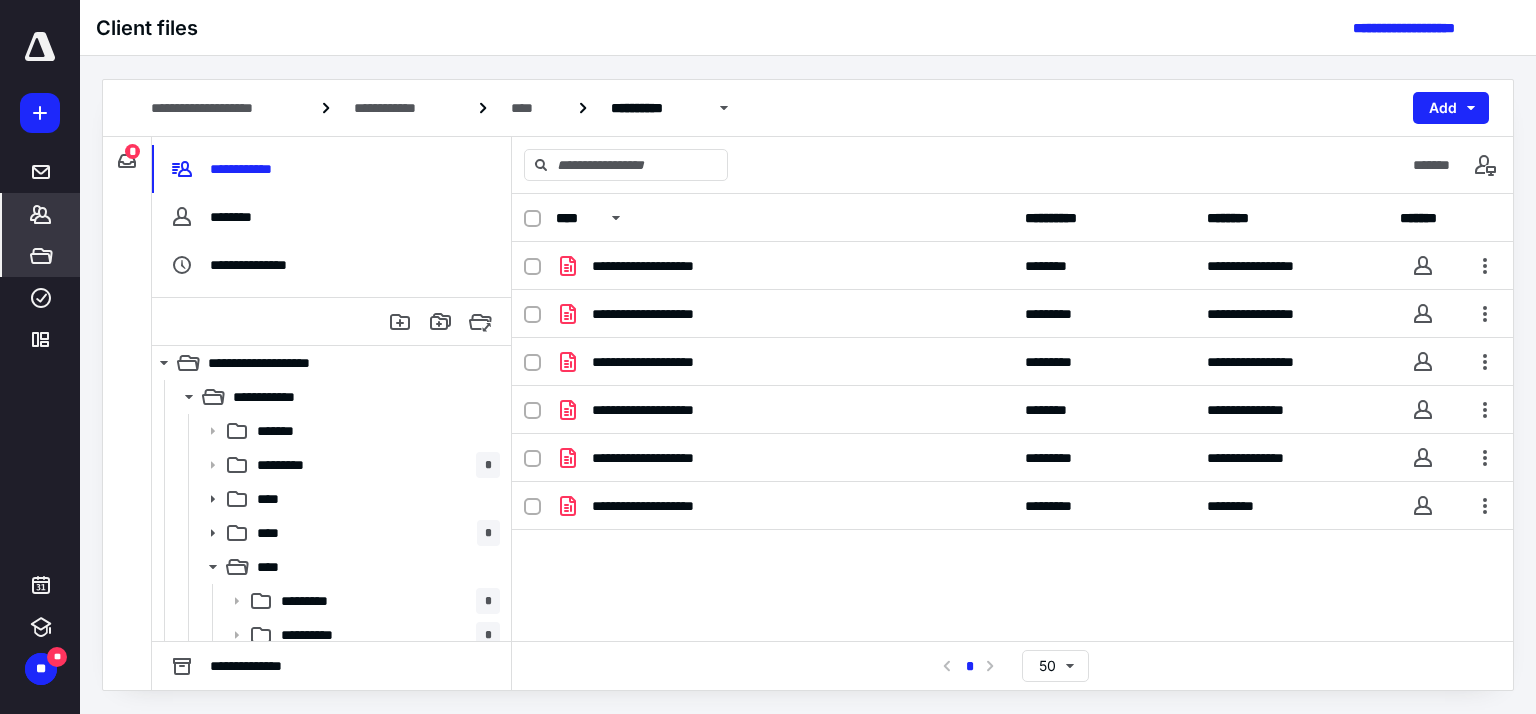 click 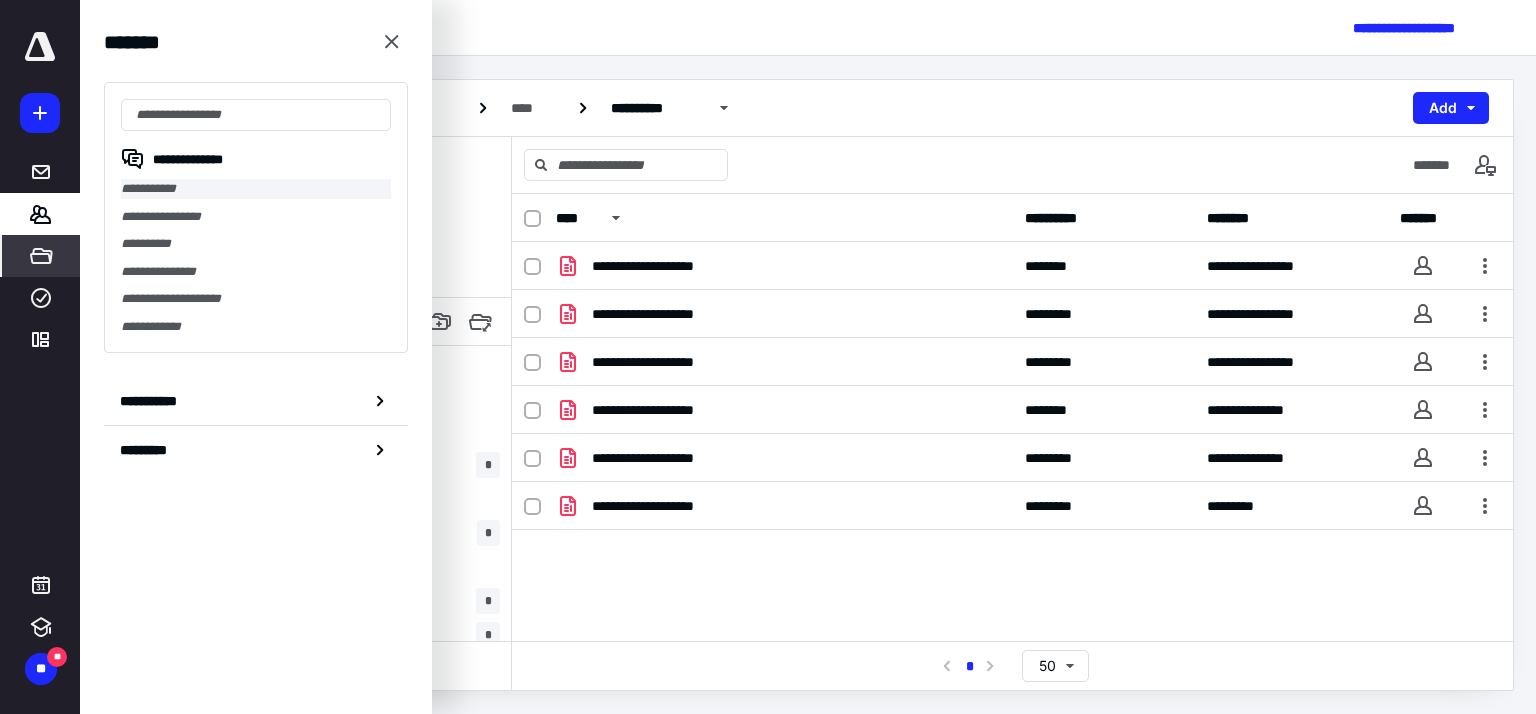 click on "**********" at bounding box center (256, 189) 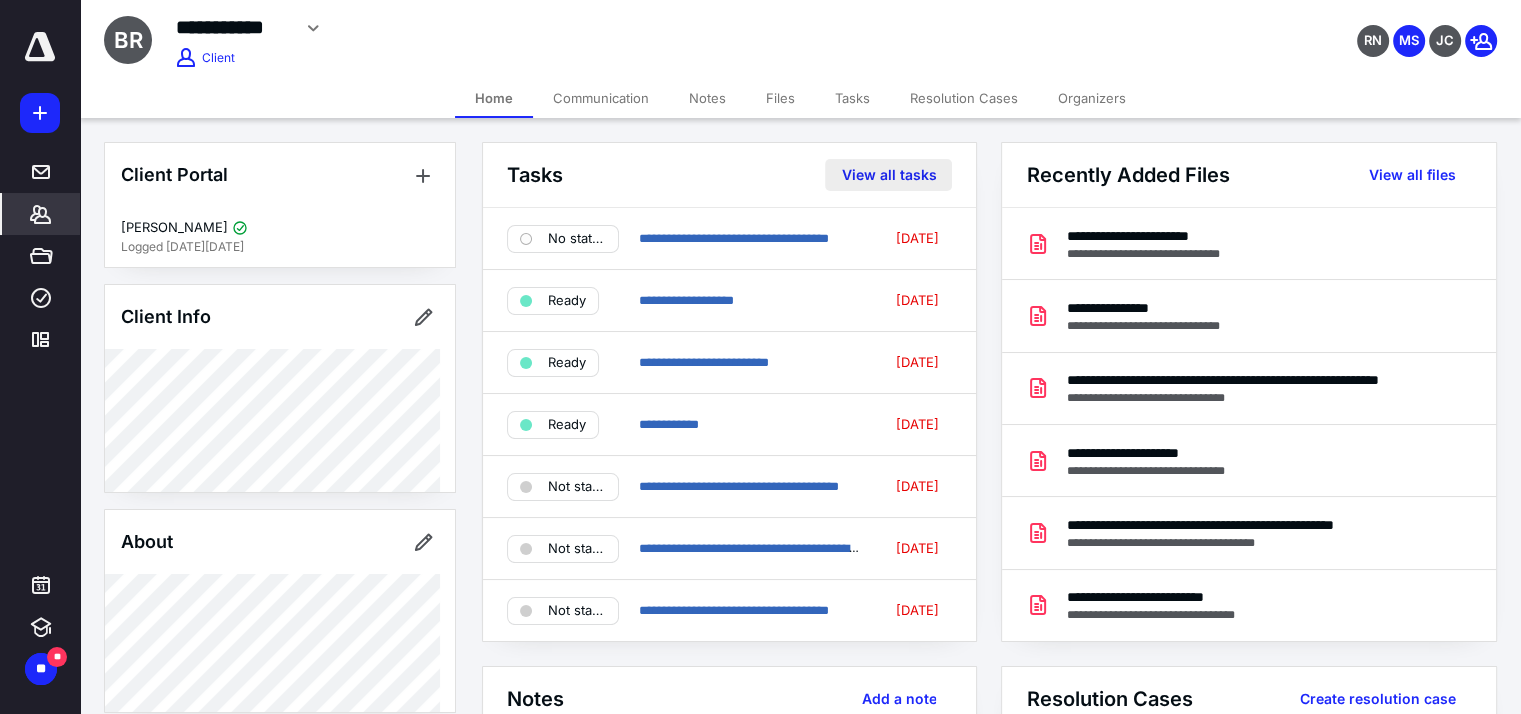 click on "View all tasks" at bounding box center (888, 175) 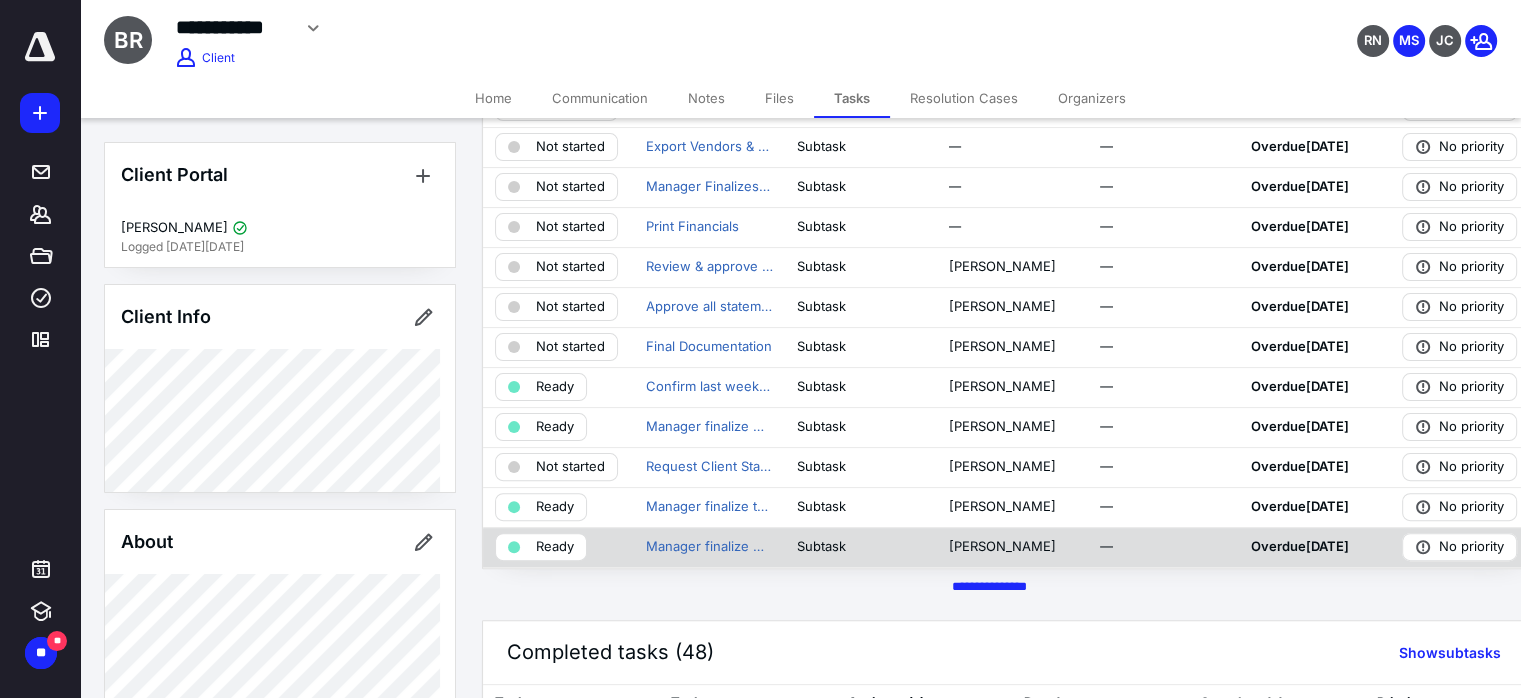 scroll, scrollTop: 600, scrollLeft: 0, axis: vertical 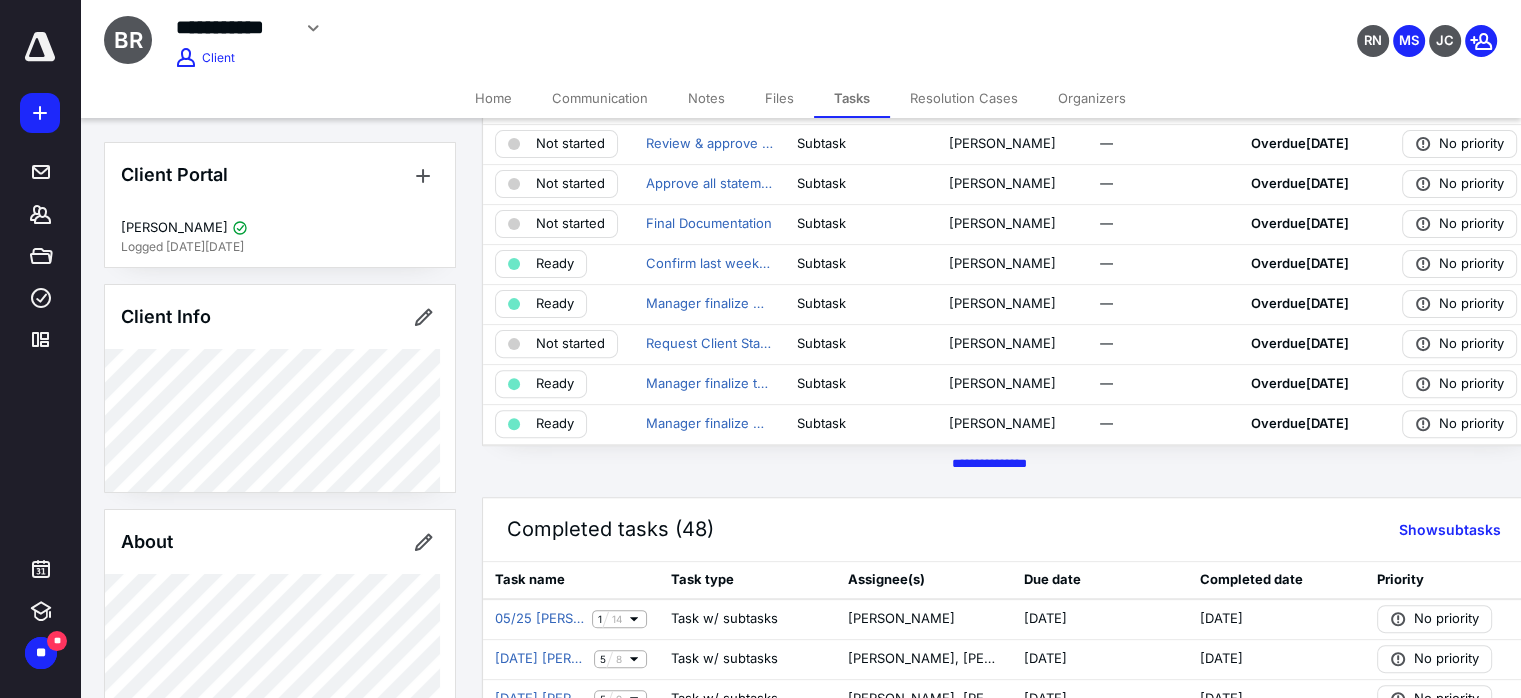 click on "********* *****" at bounding box center [989, 464] 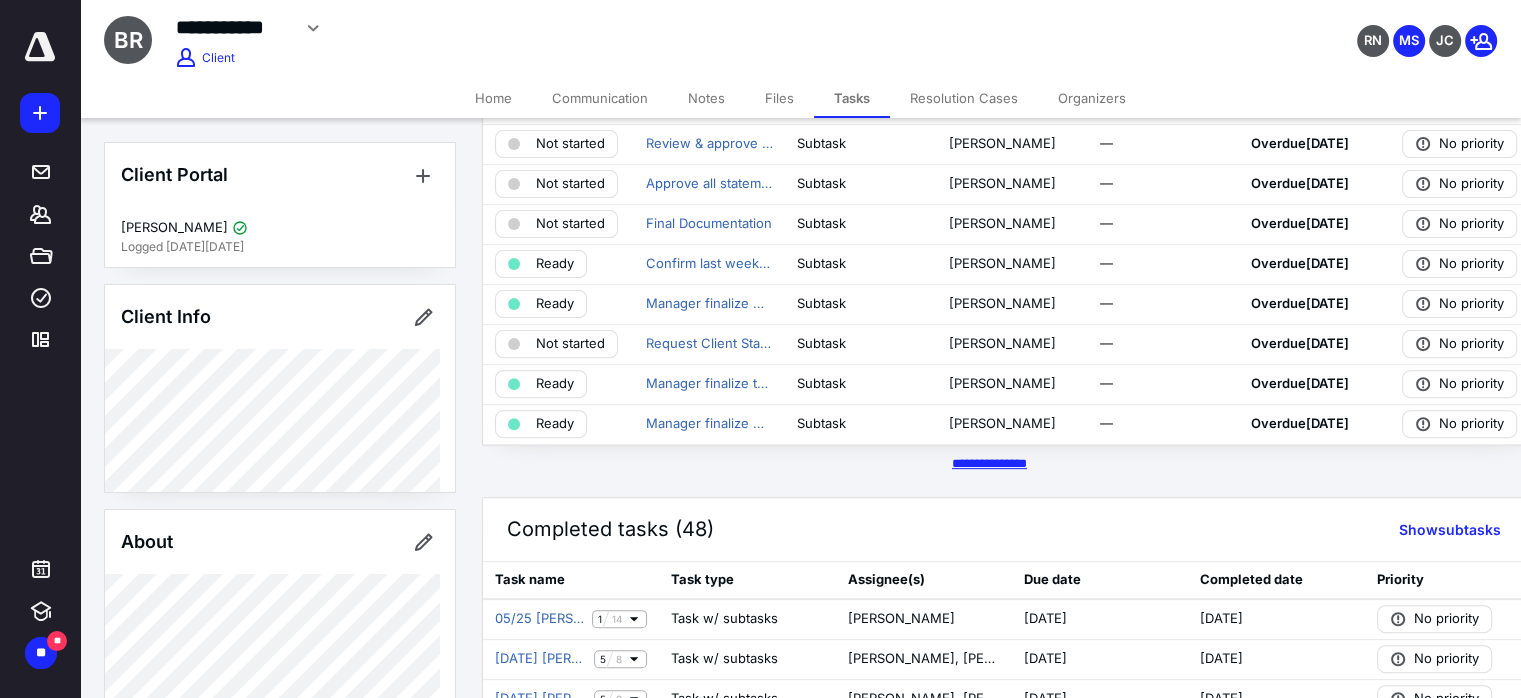 click on "********* *****" at bounding box center (989, 463) 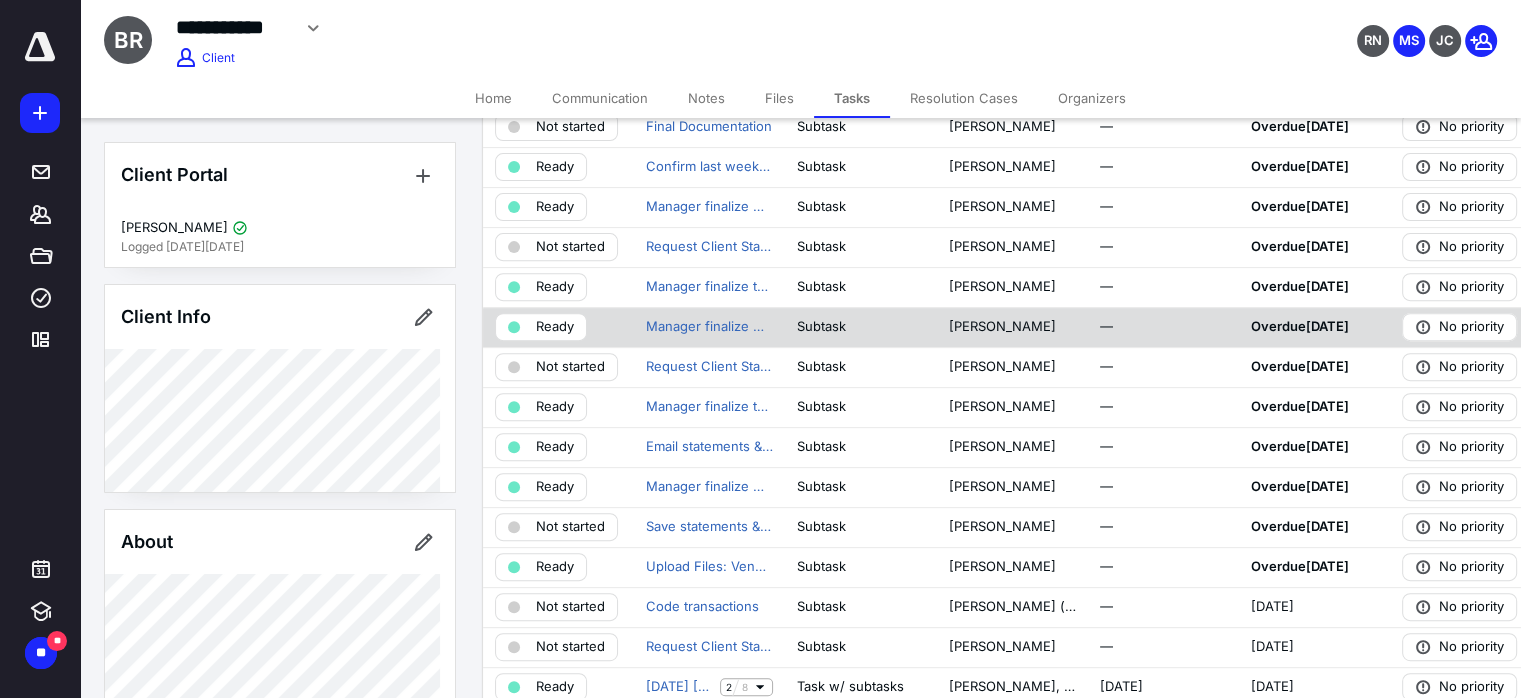scroll, scrollTop: 800, scrollLeft: 0, axis: vertical 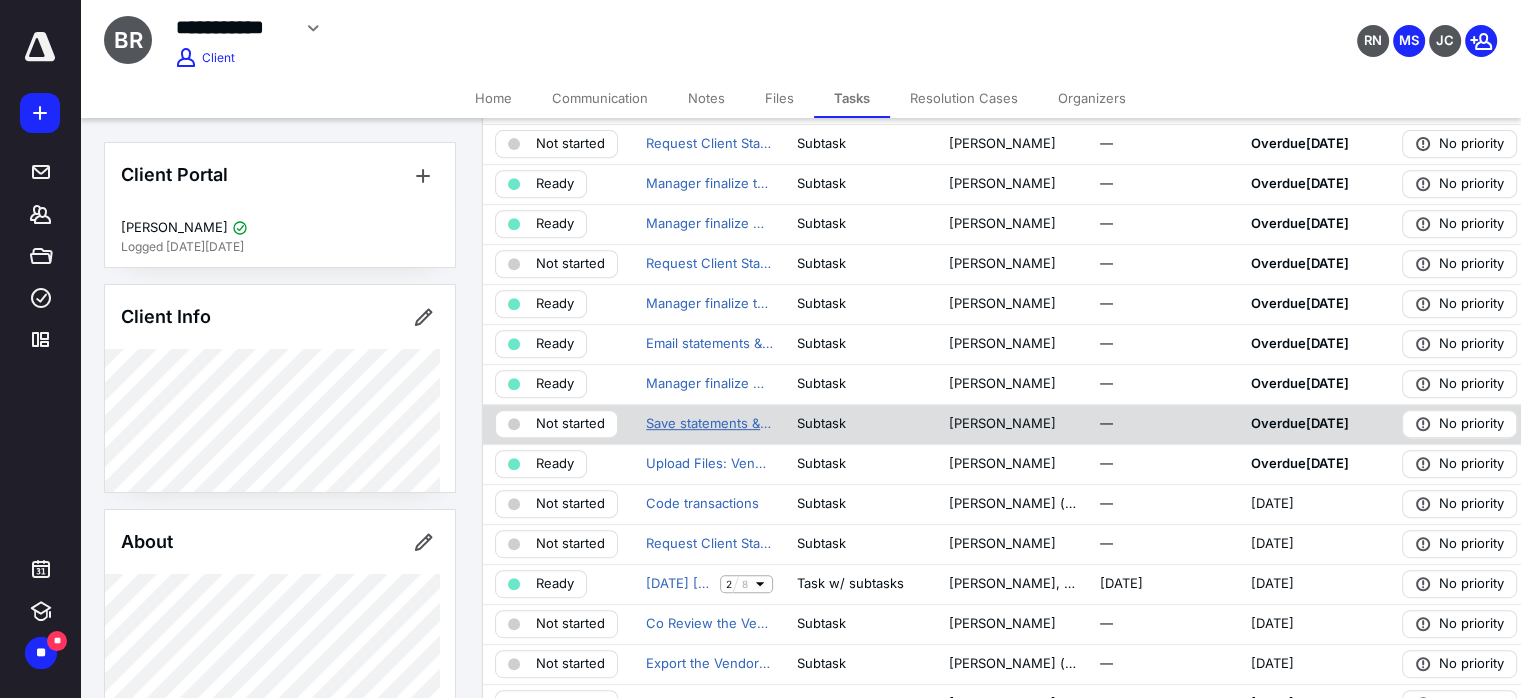 click on "Save statements & uploads to canopy & mark in tracker" at bounding box center (709, 424) 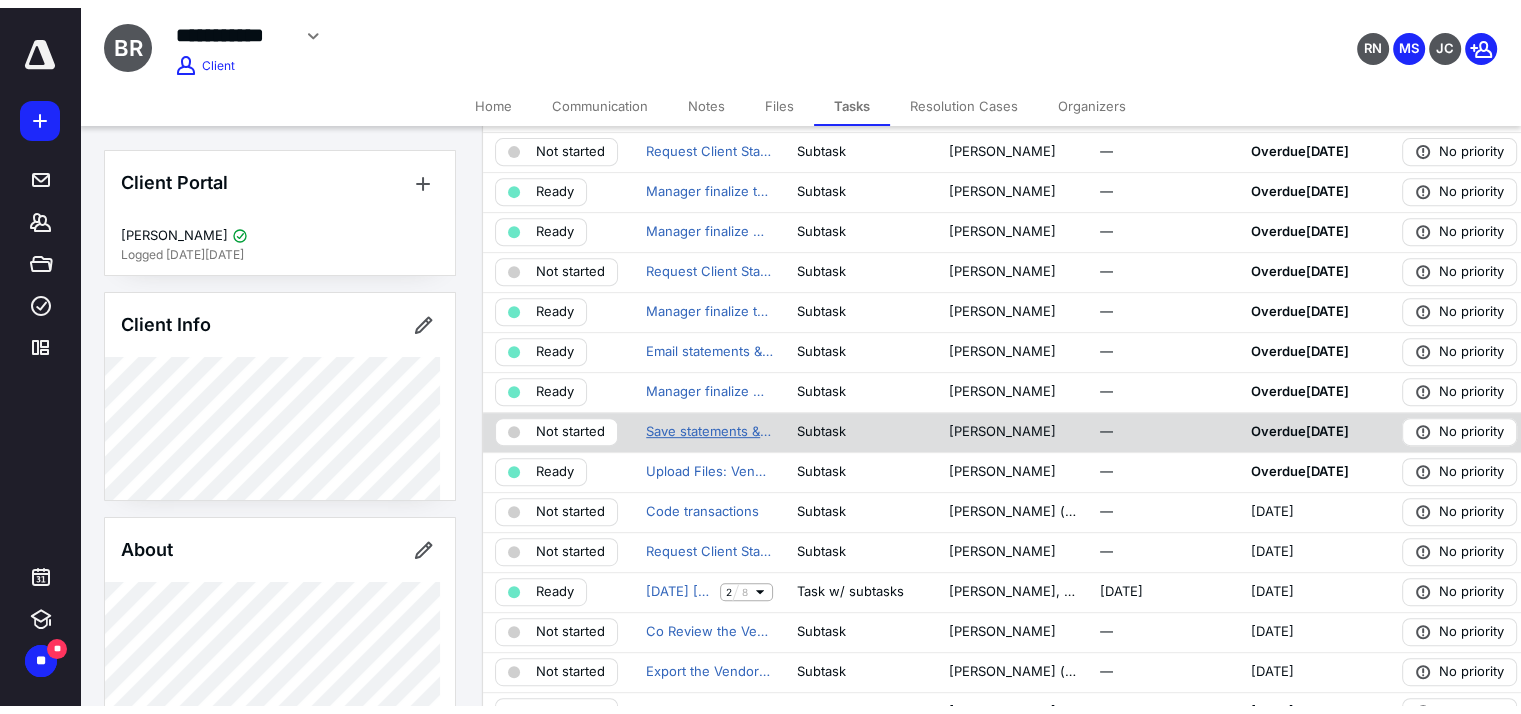 scroll, scrollTop: 0, scrollLeft: 0, axis: both 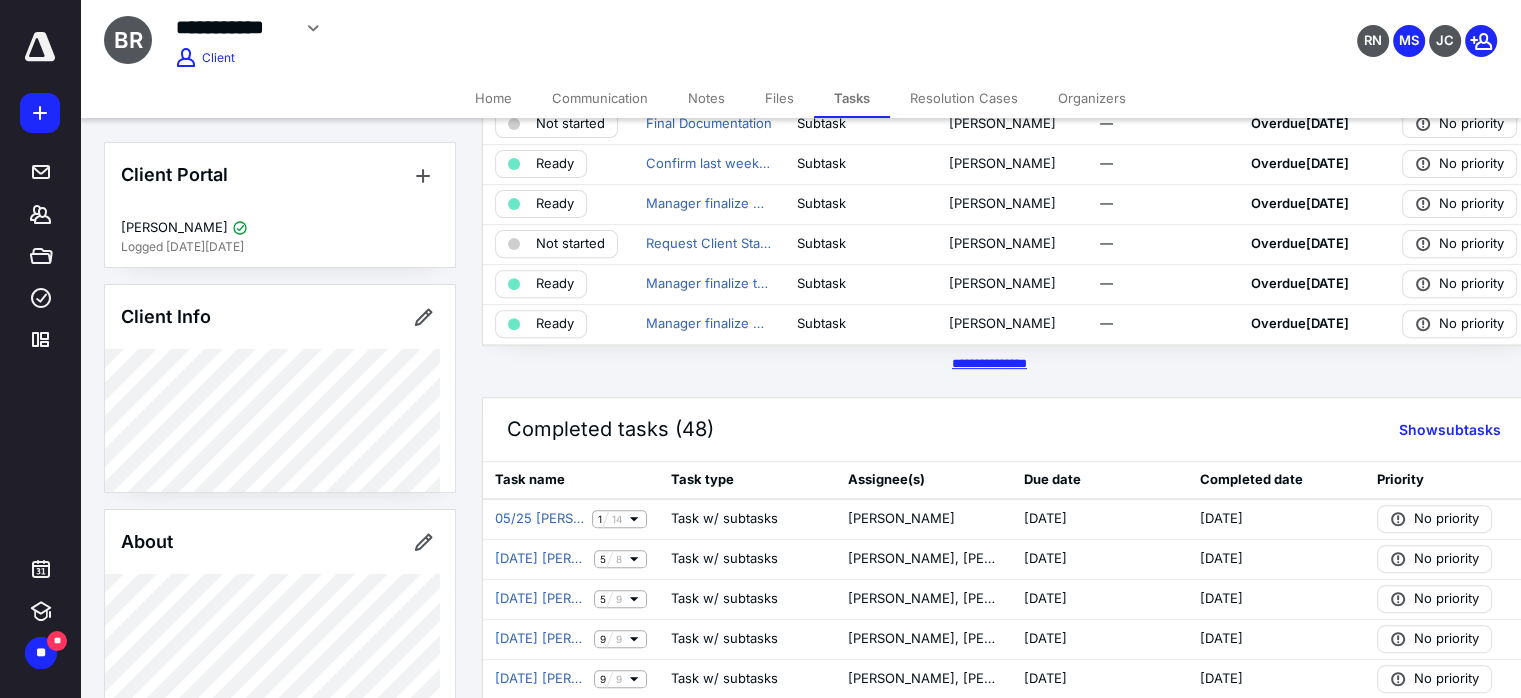 click on "********* *****" at bounding box center (989, 363) 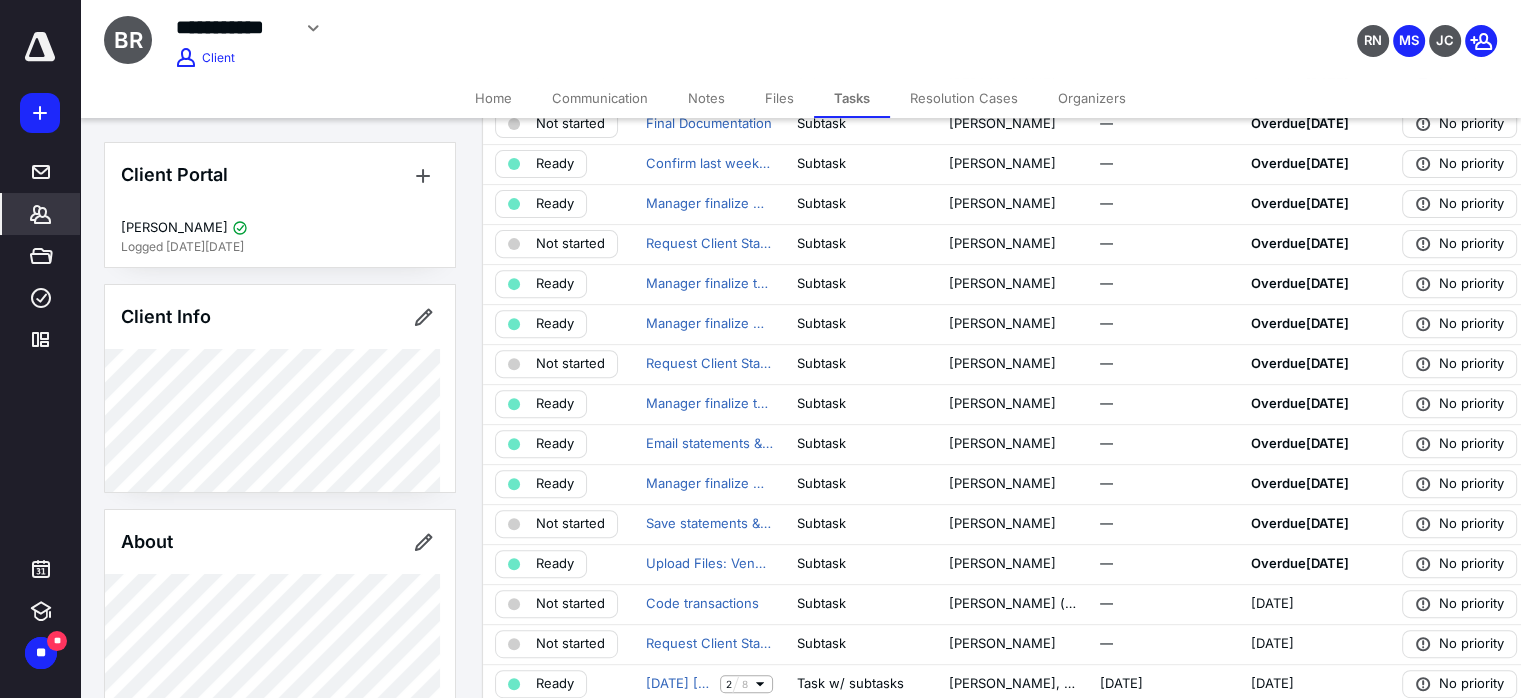 click on "*******" at bounding box center (41, 214) 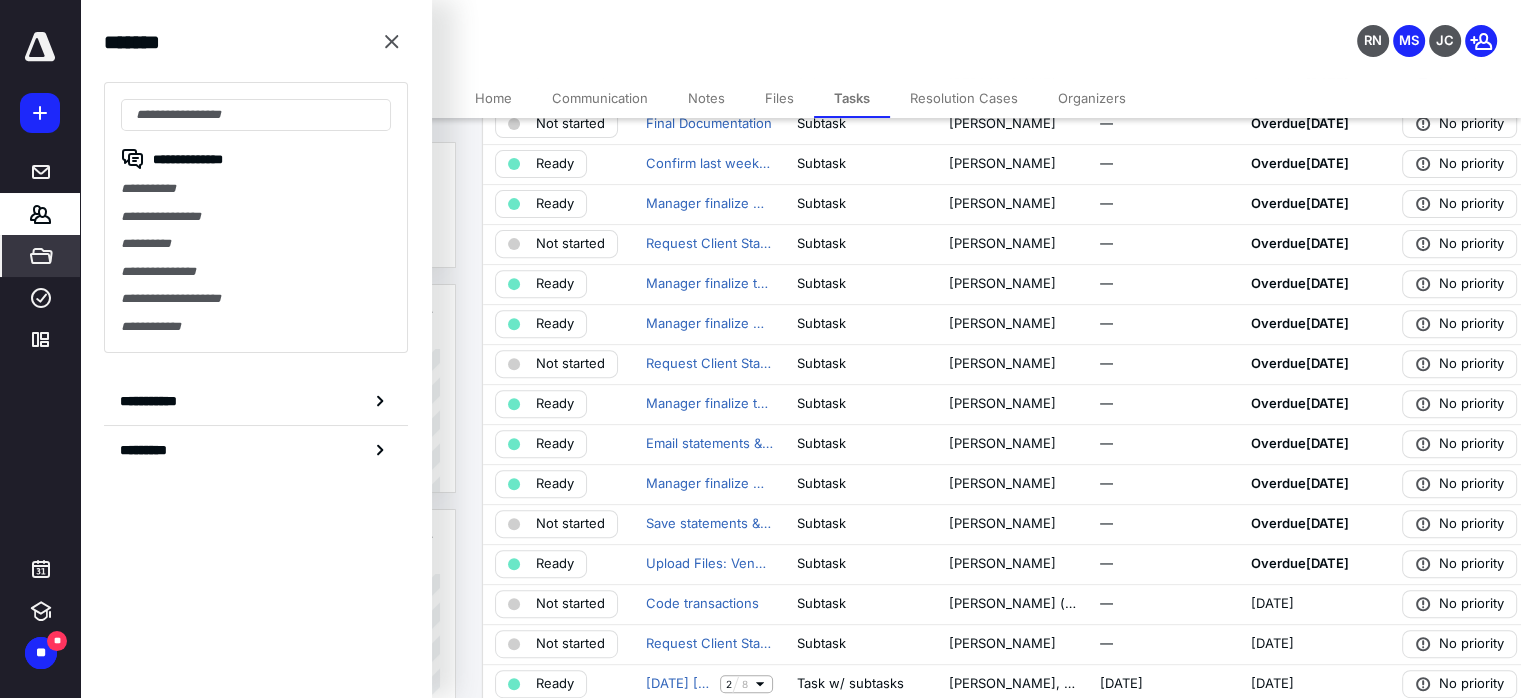 click on "*****" at bounding box center [41, 256] 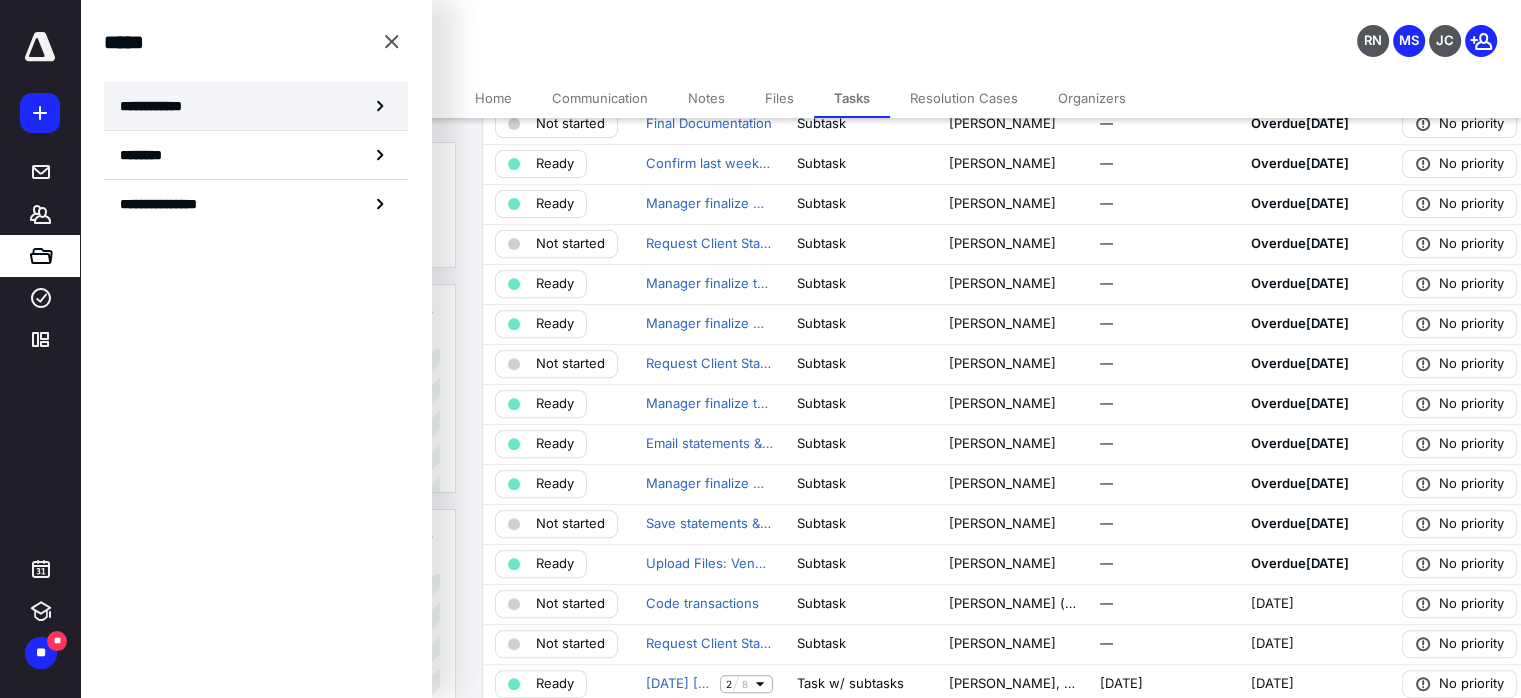 click on "**********" at bounding box center (256, 106) 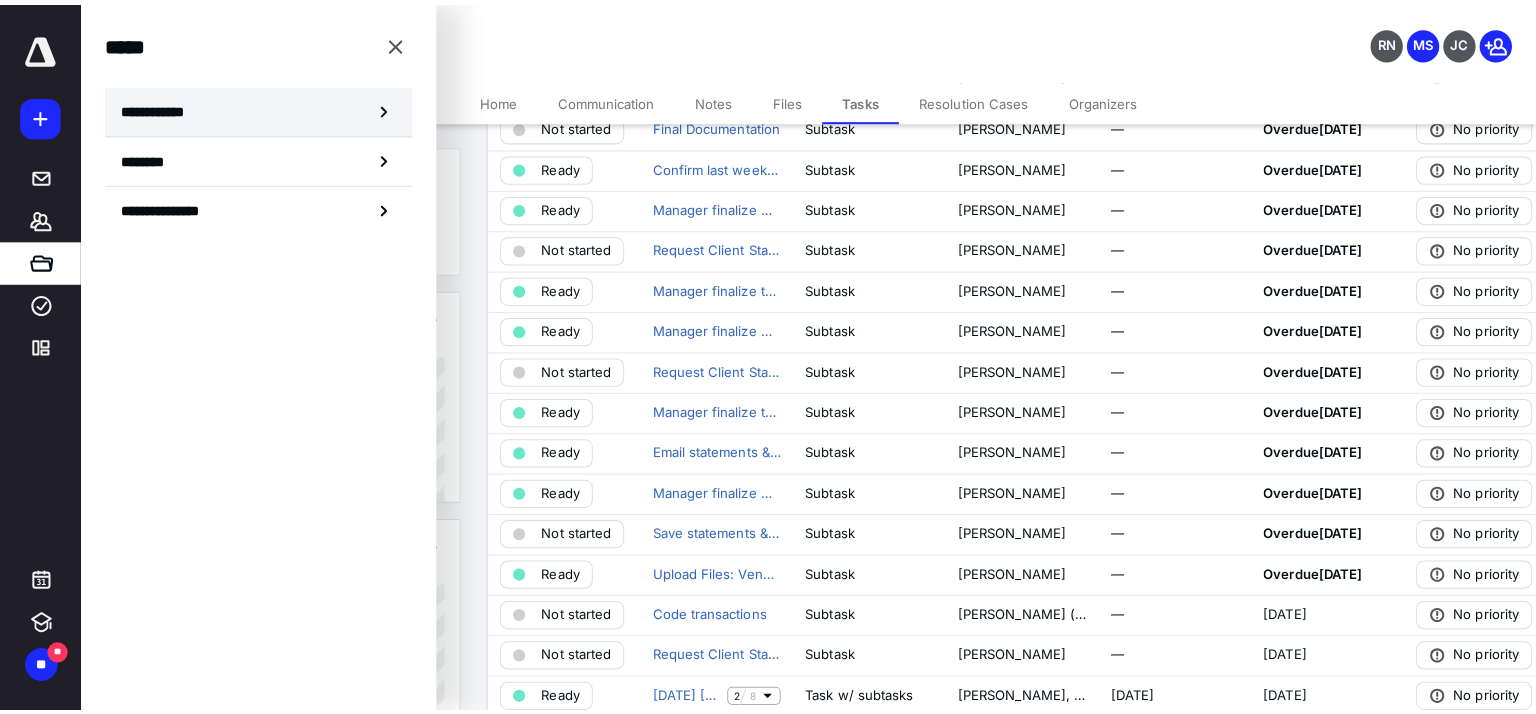 scroll, scrollTop: 0, scrollLeft: 0, axis: both 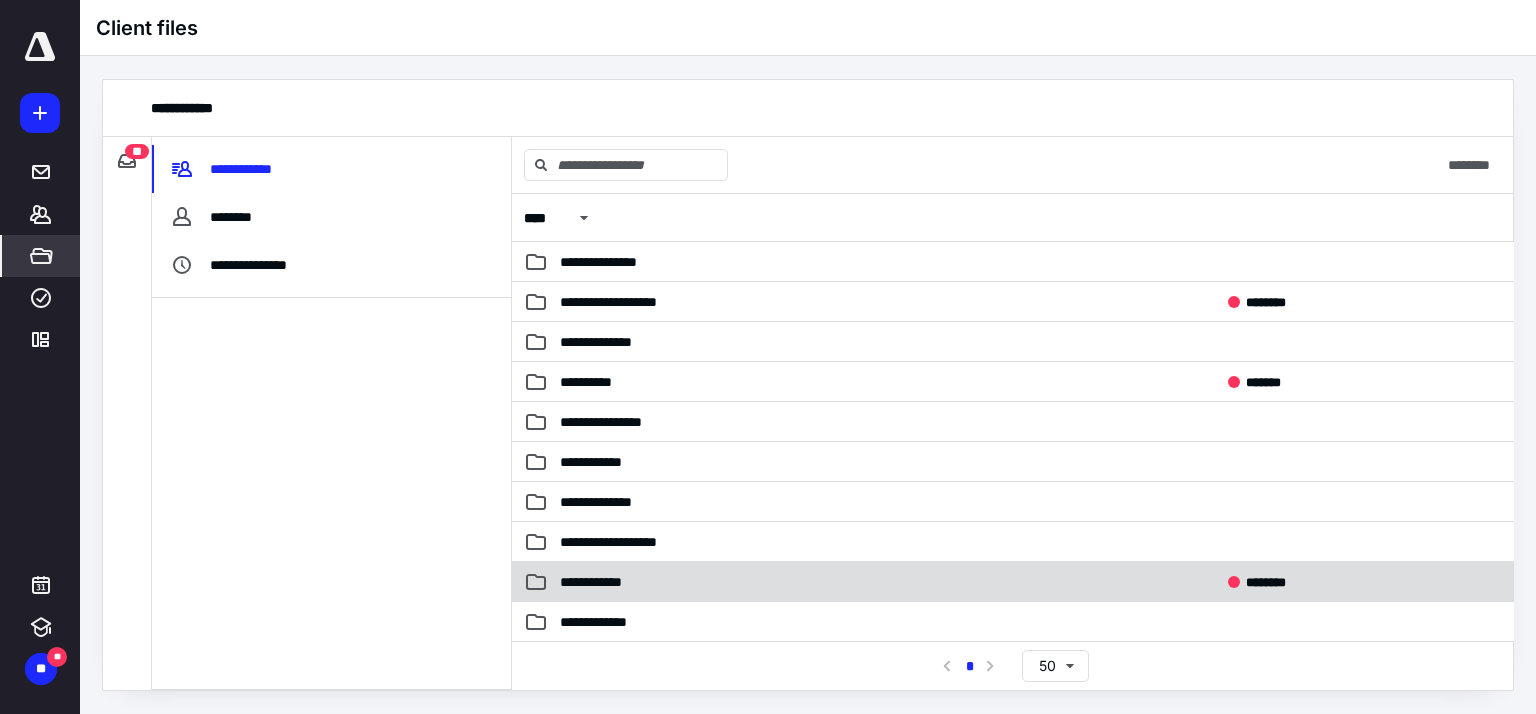 click on "**********" at bounding box center (873, 582) 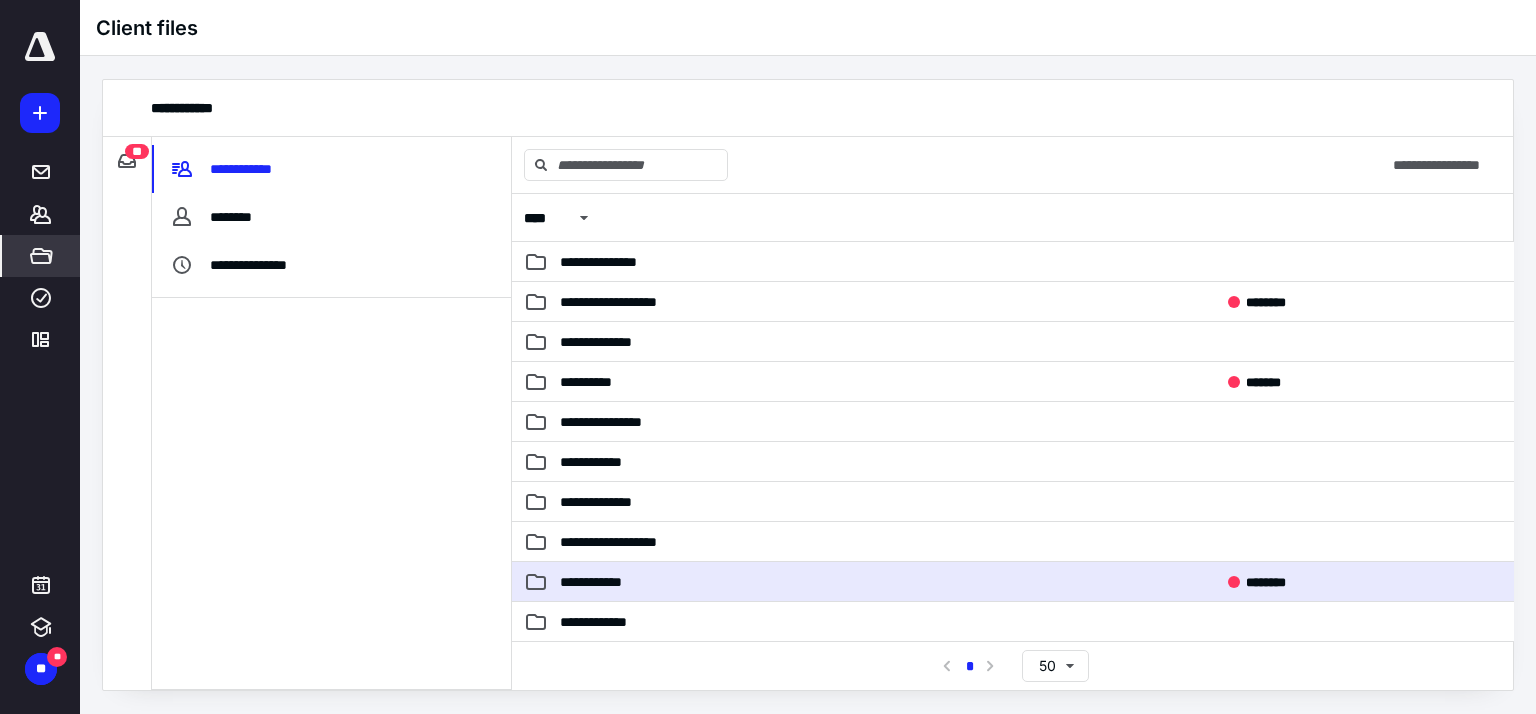 click on "**********" at bounding box center (873, 582) 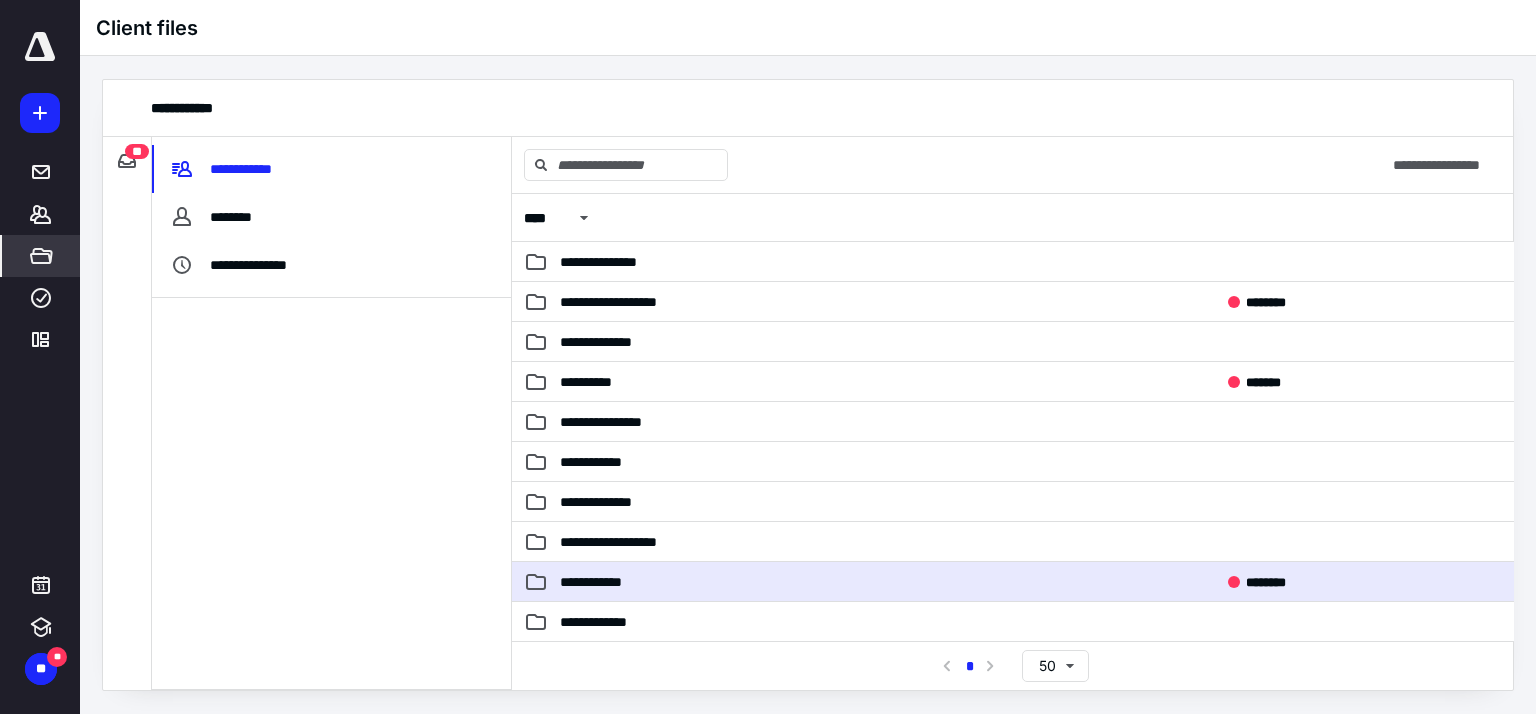 scroll, scrollTop: 0, scrollLeft: 0, axis: both 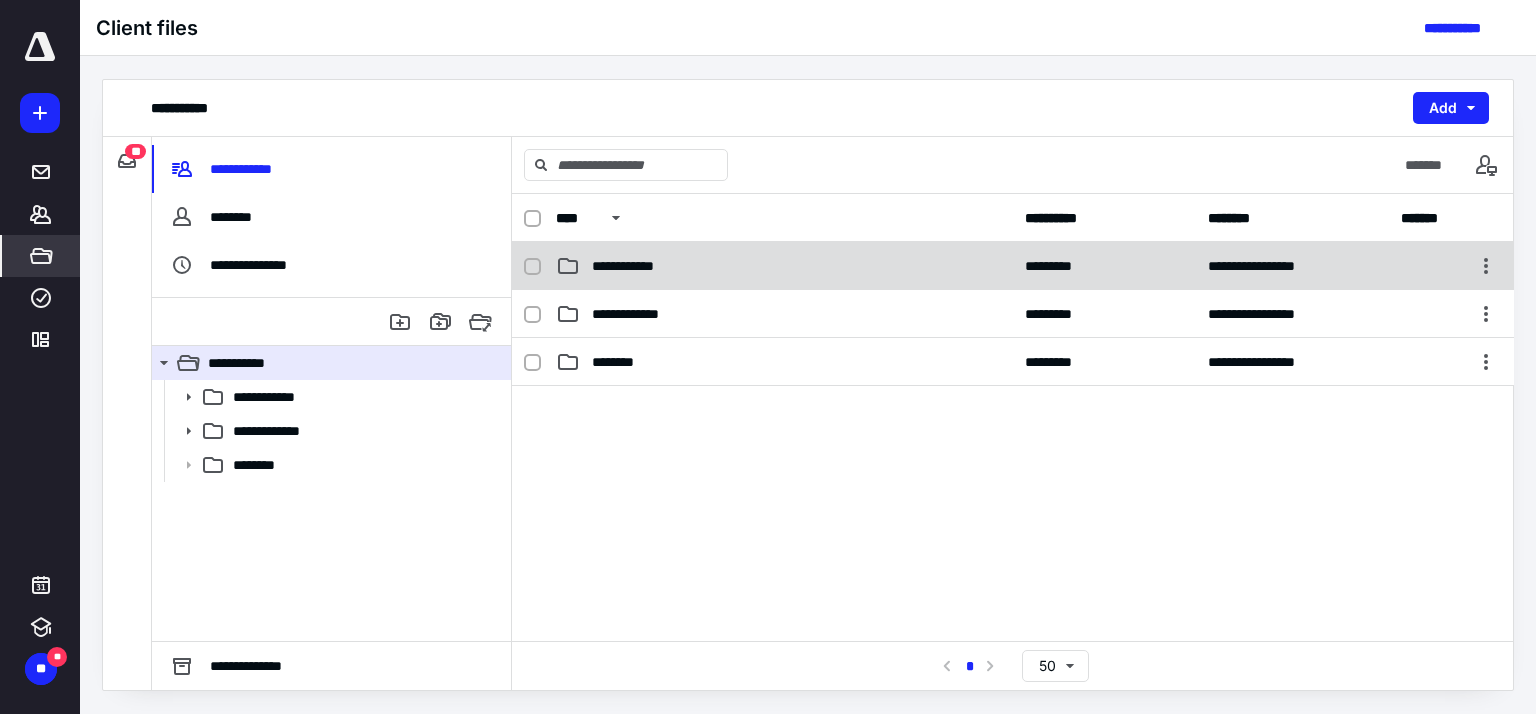 click on "**********" at bounding box center [784, 266] 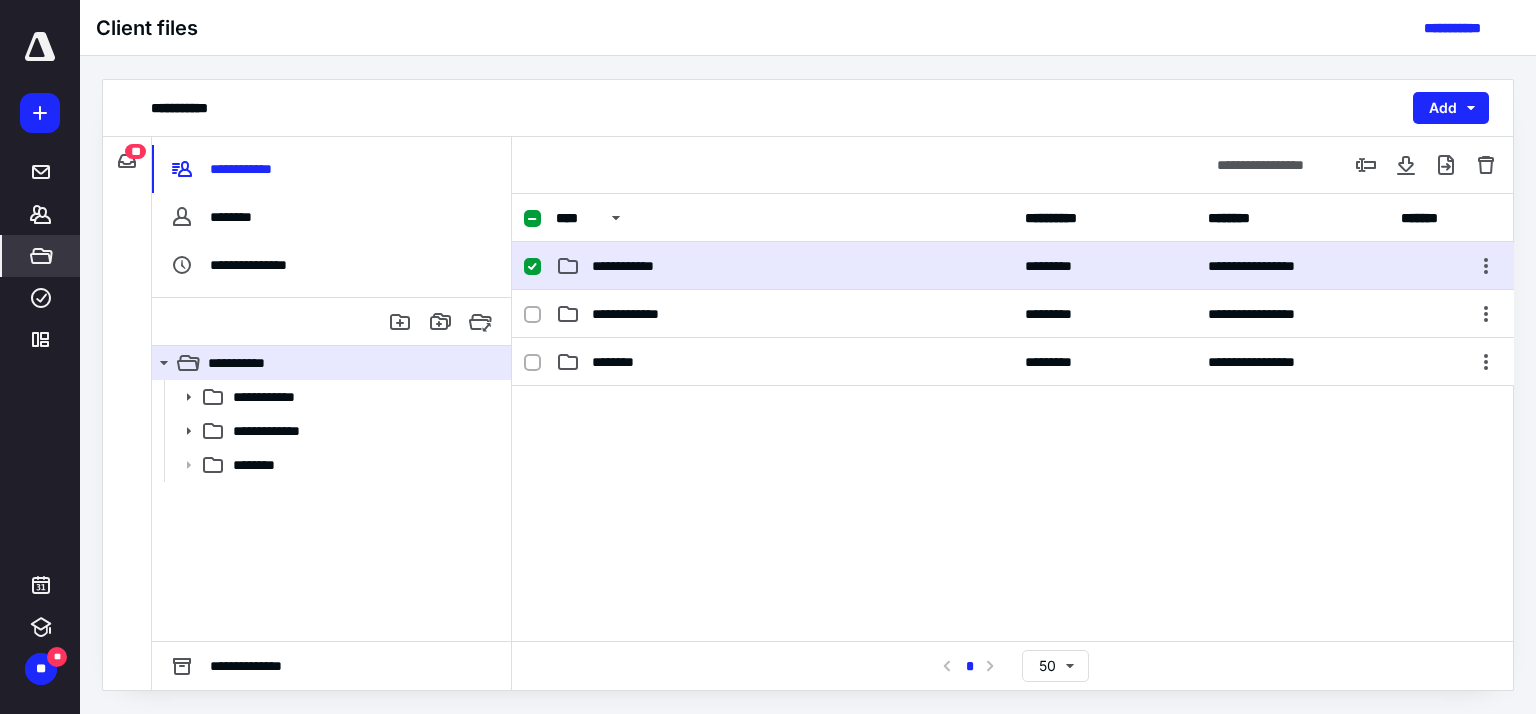 click on "**********" at bounding box center (784, 266) 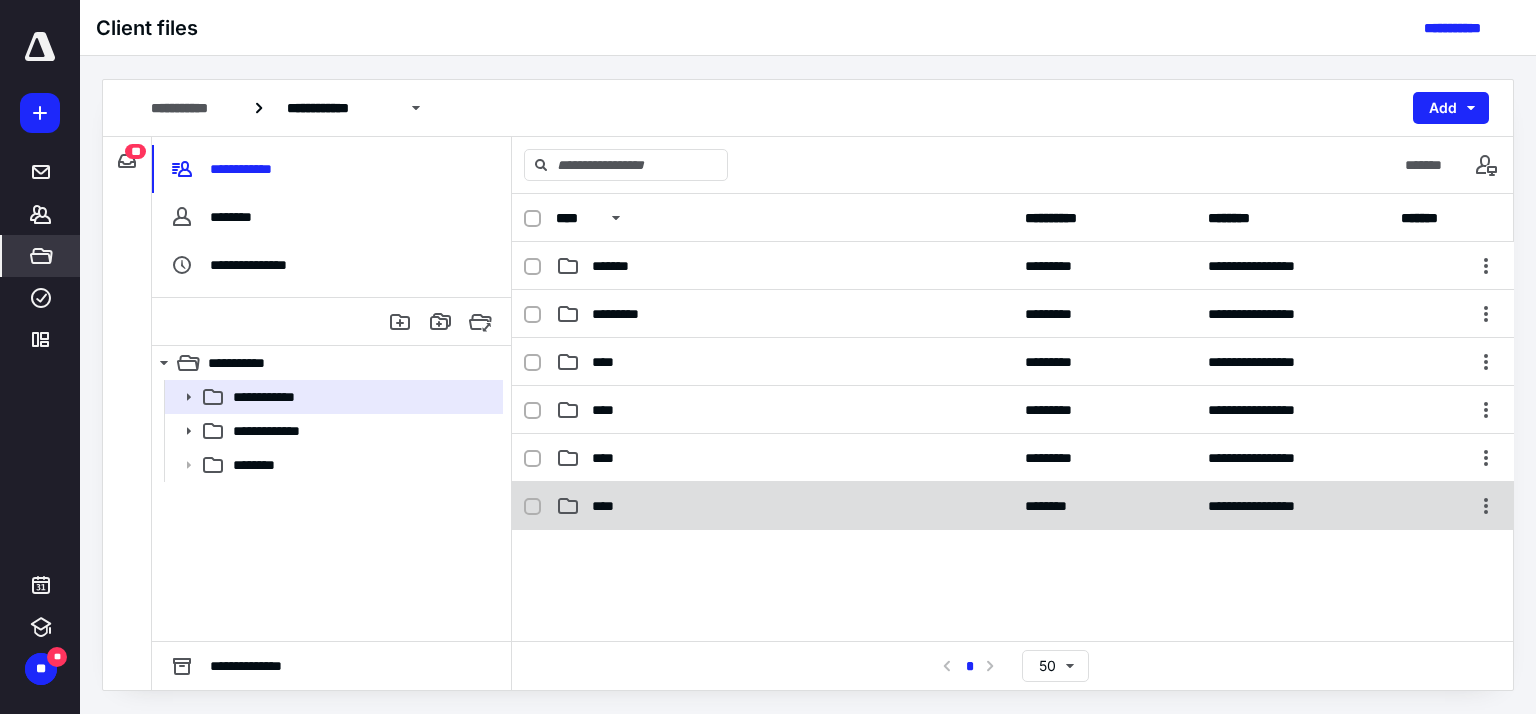 click on "****" at bounding box center (784, 506) 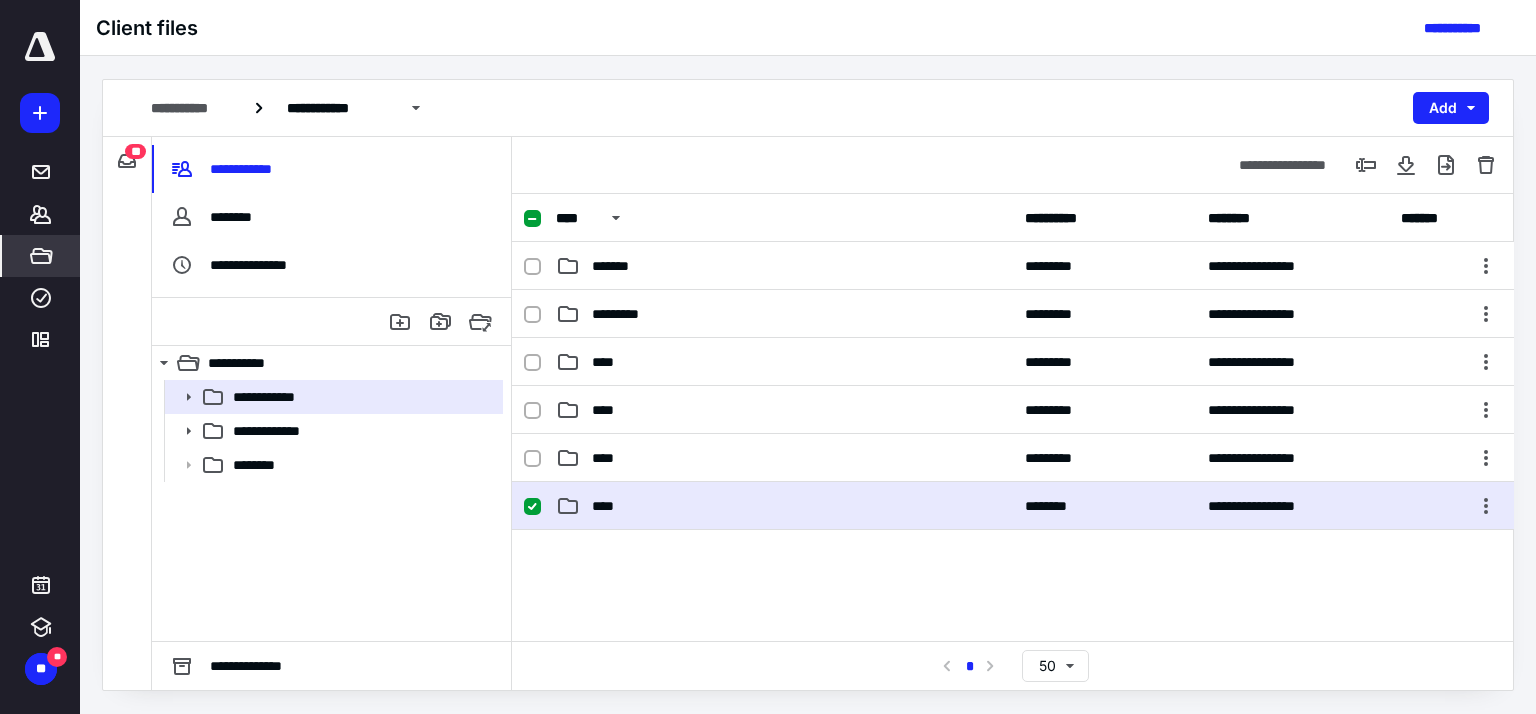 click on "****" at bounding box center (784, 506) 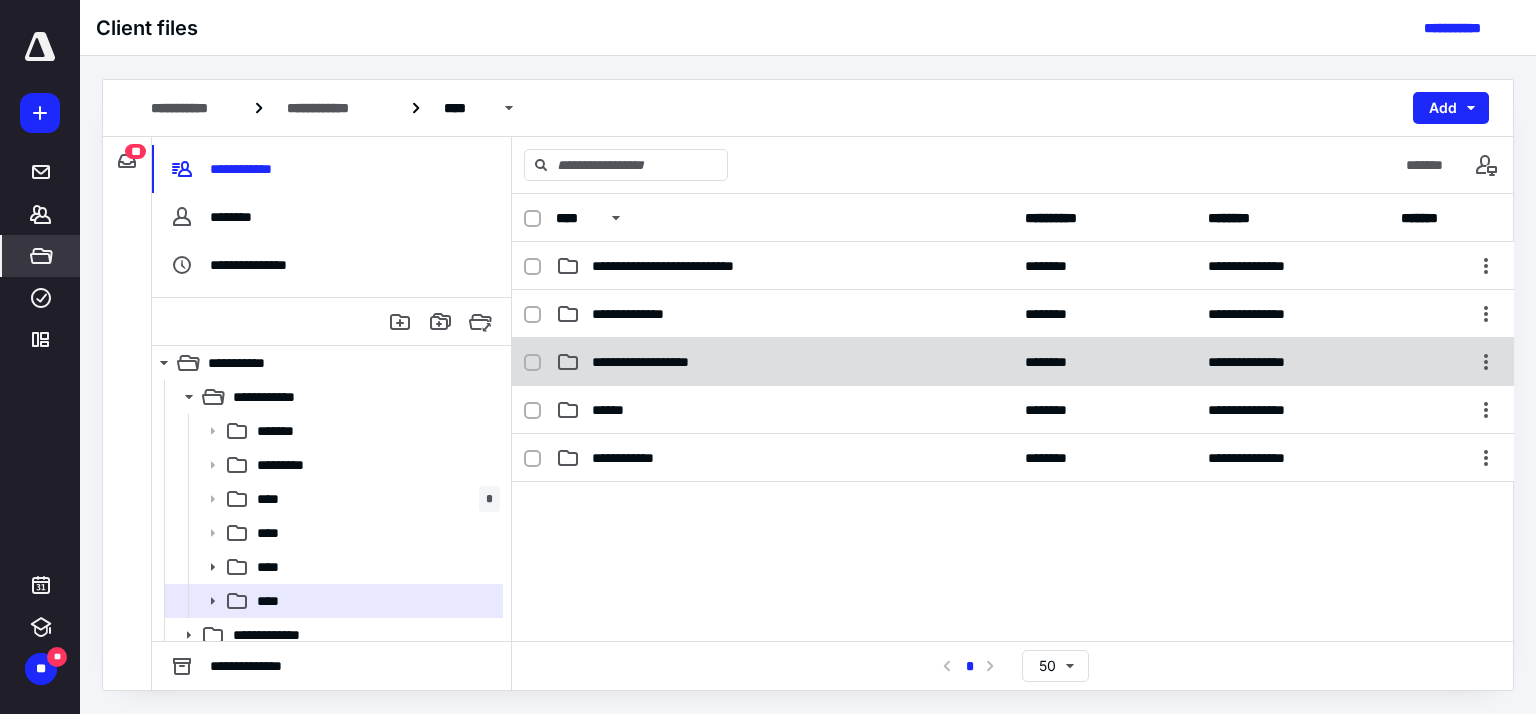 click on "**********" at bounding box center [784, 362] 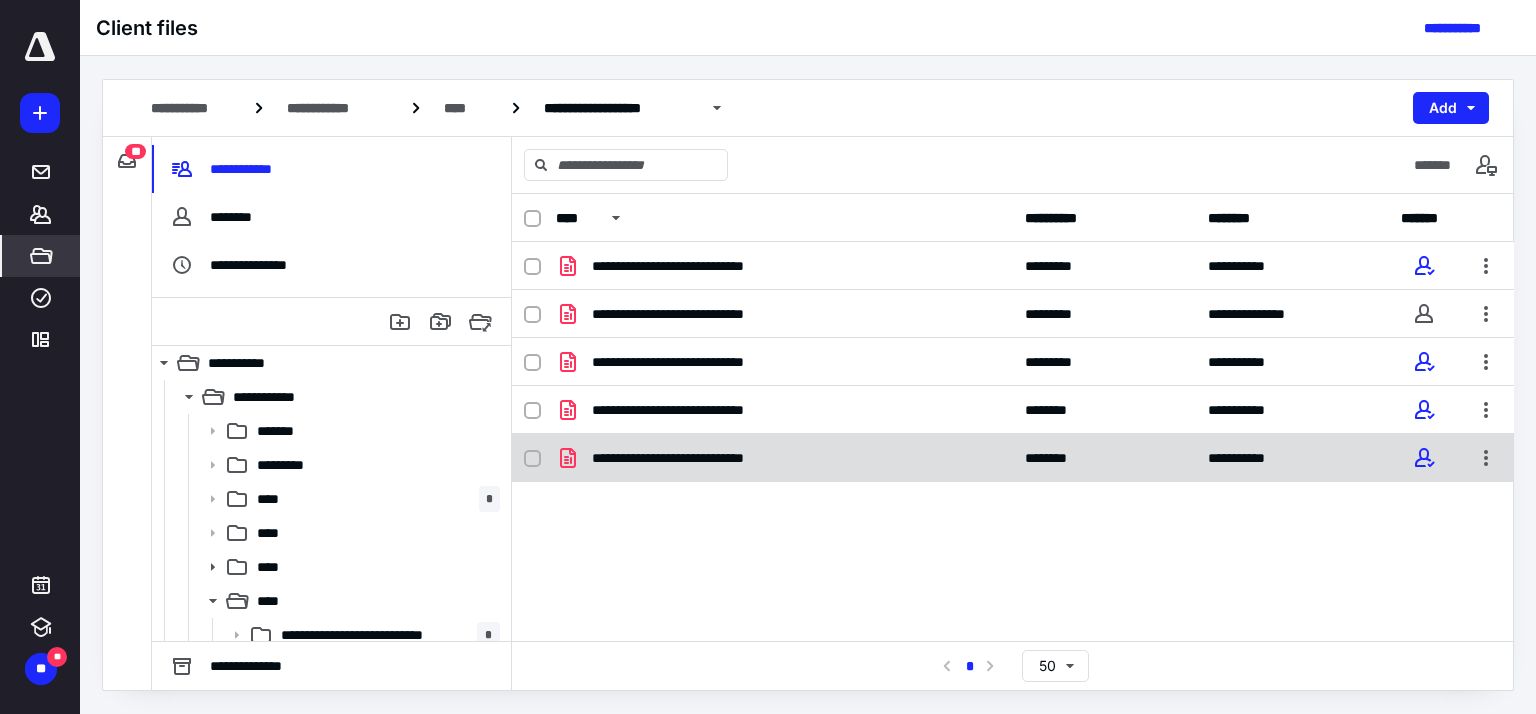 click on "**********" at bounding box center [698, 458] 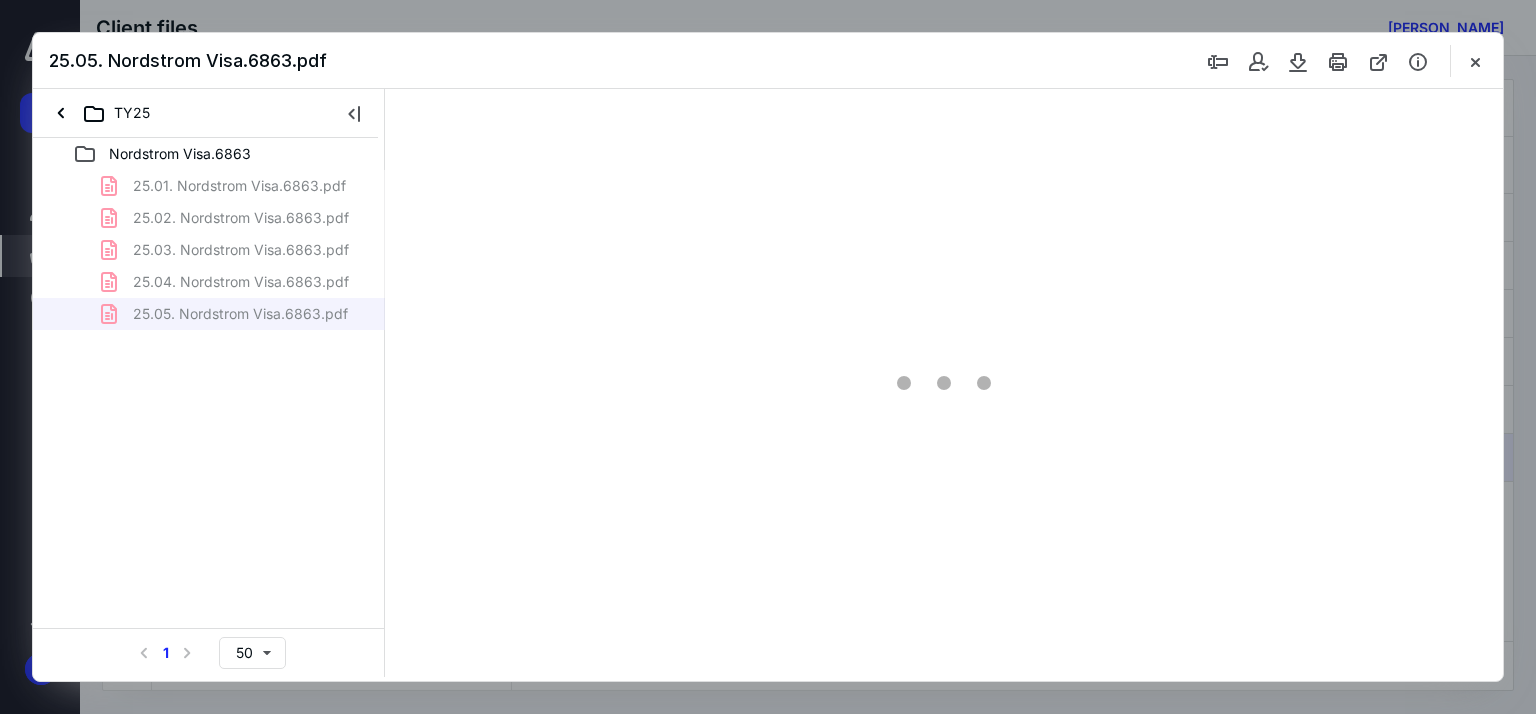 scroll, scrollTop: 0, scrollLeft: 0, axis: both 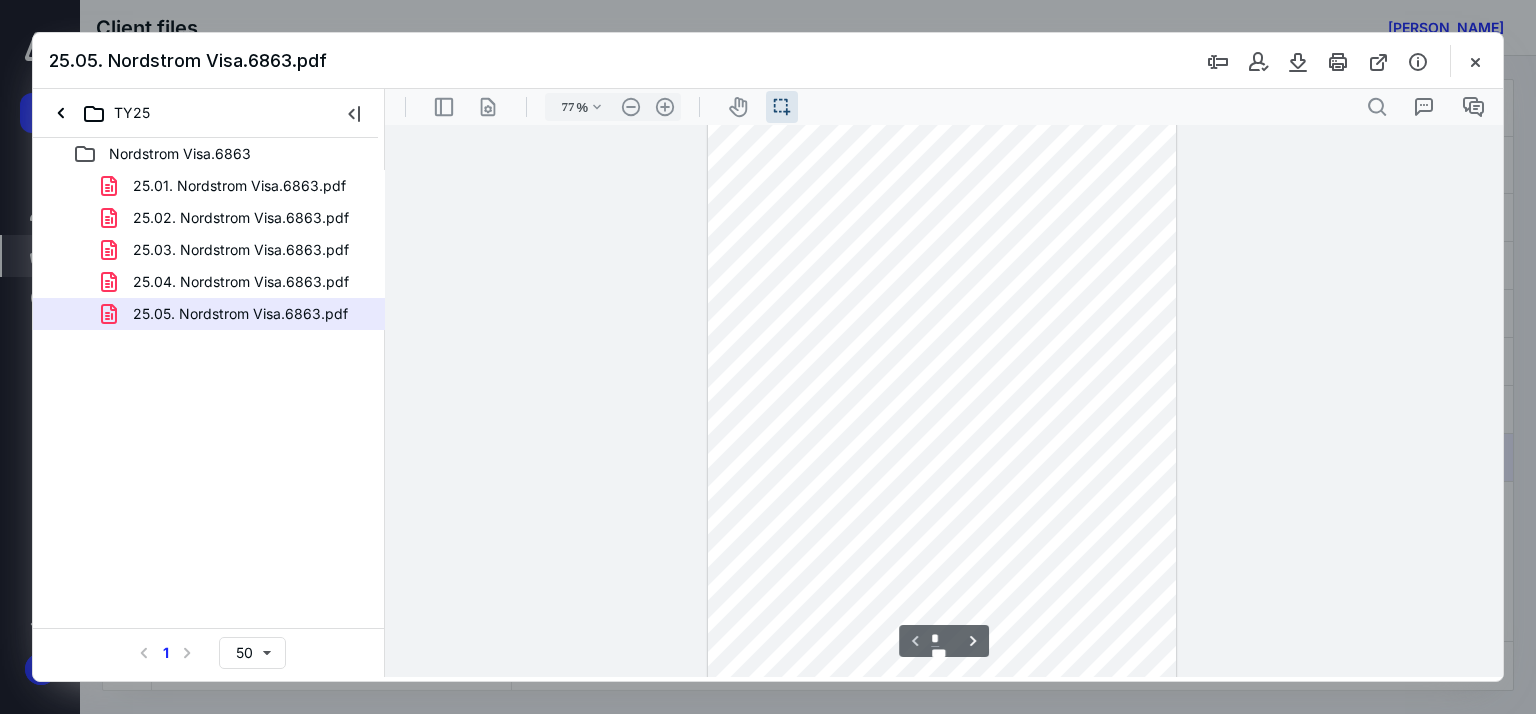 type on "84" 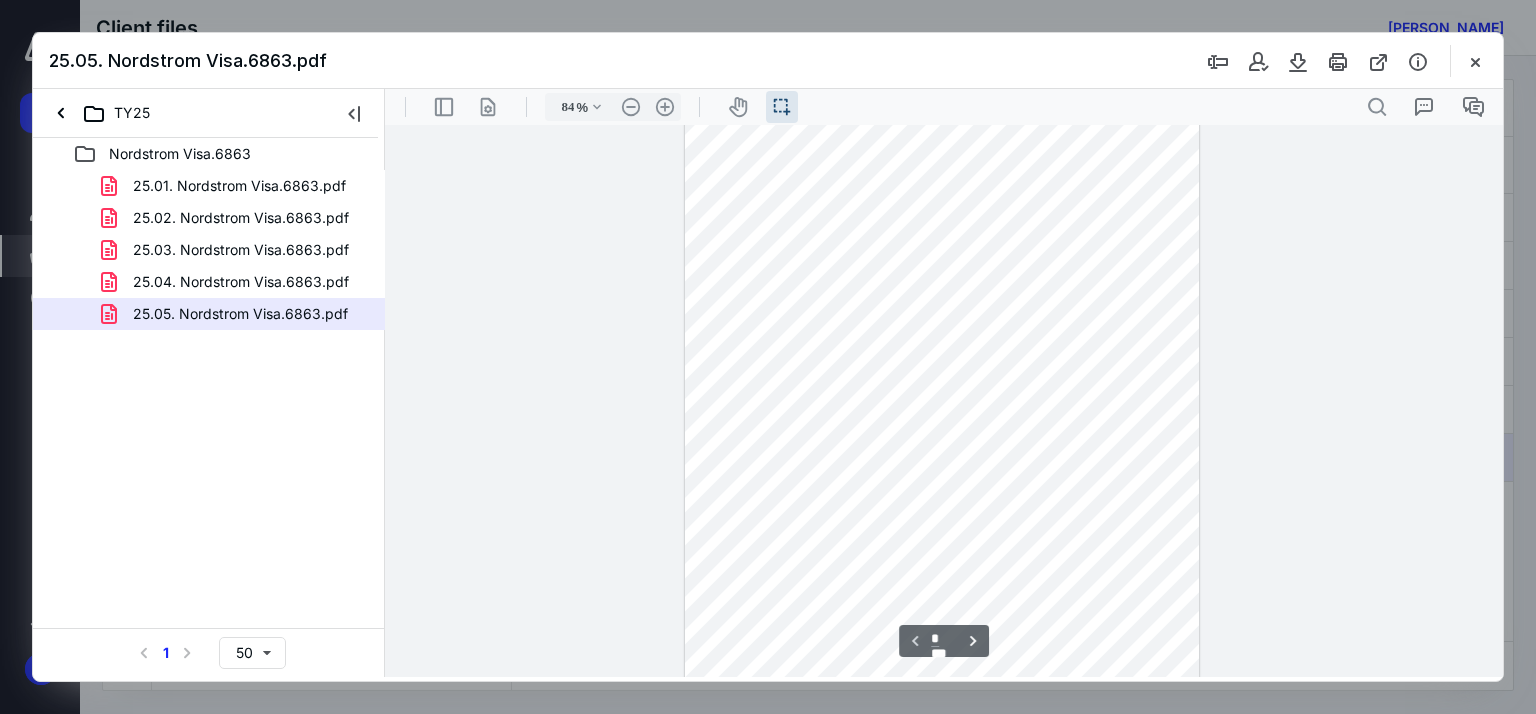 scroll, scrollTop: 0, scrollLeft: 0, axis: both 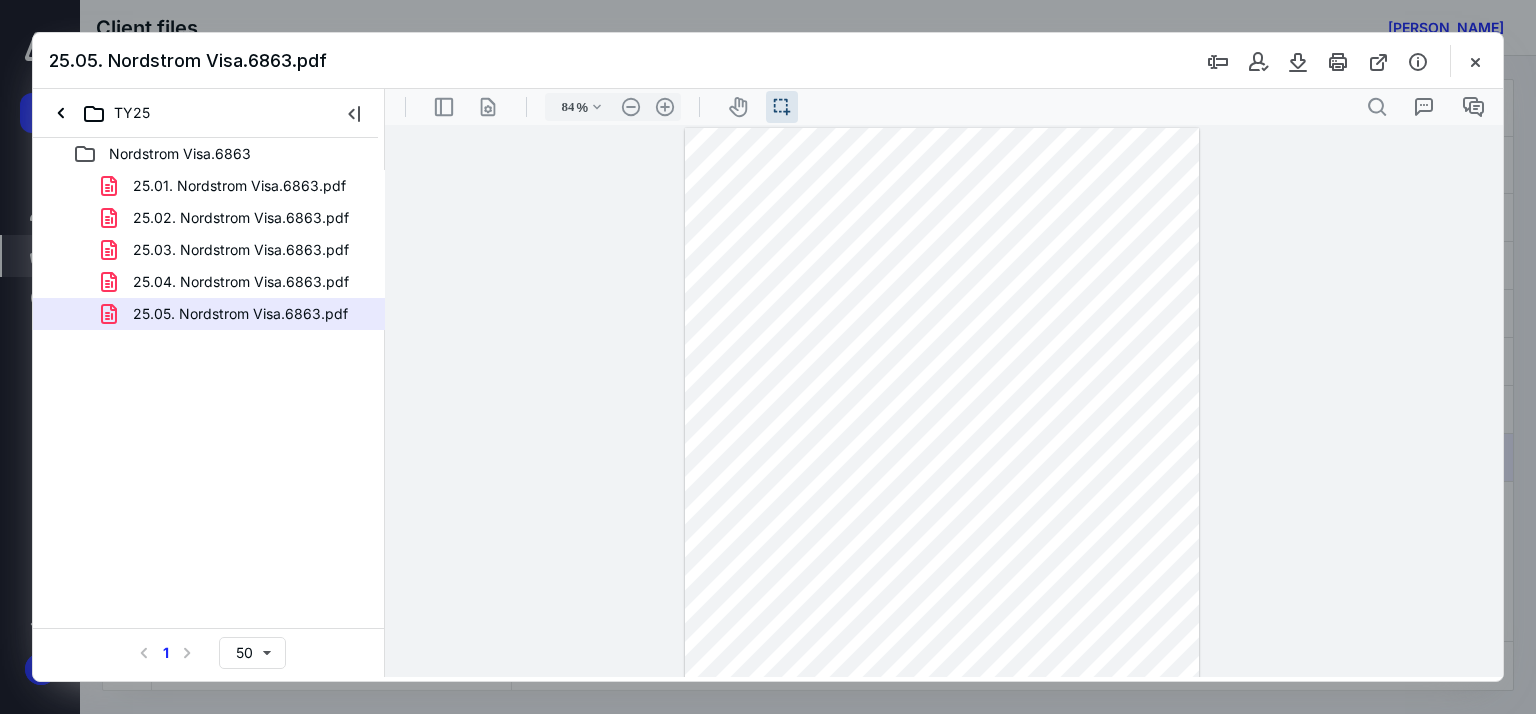 click at bounding box center [768, 357] 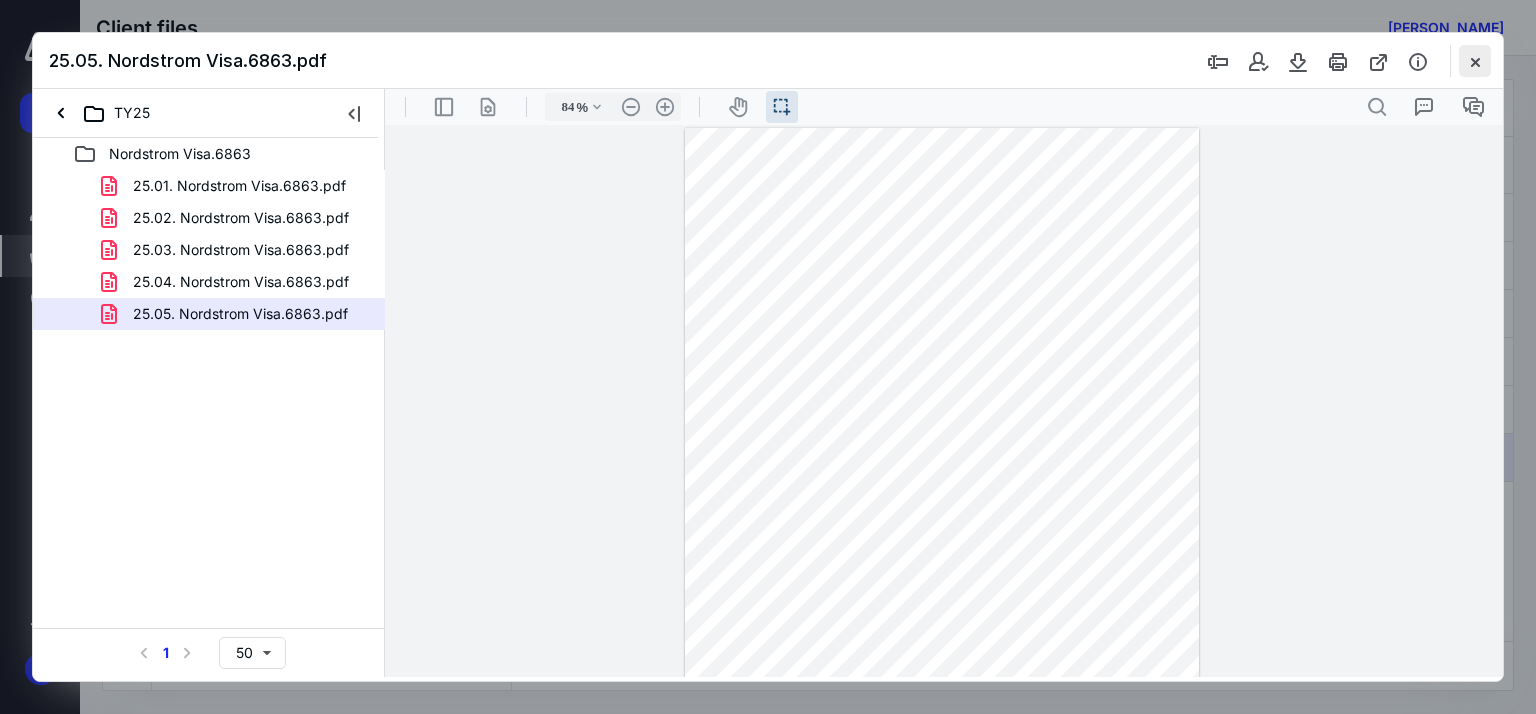 click at bounding box center (1475, 61) 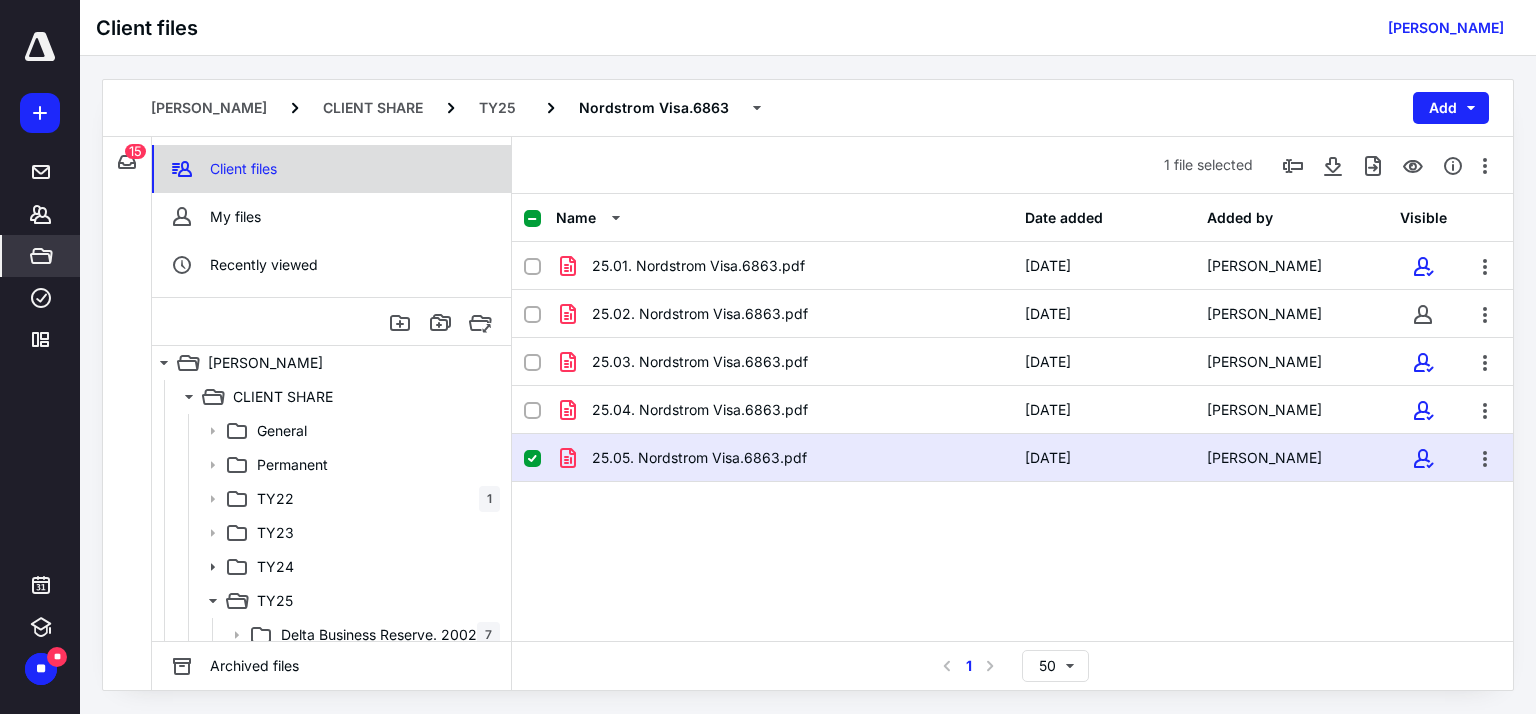 click on "Client files" at bounding box center (331, 169) 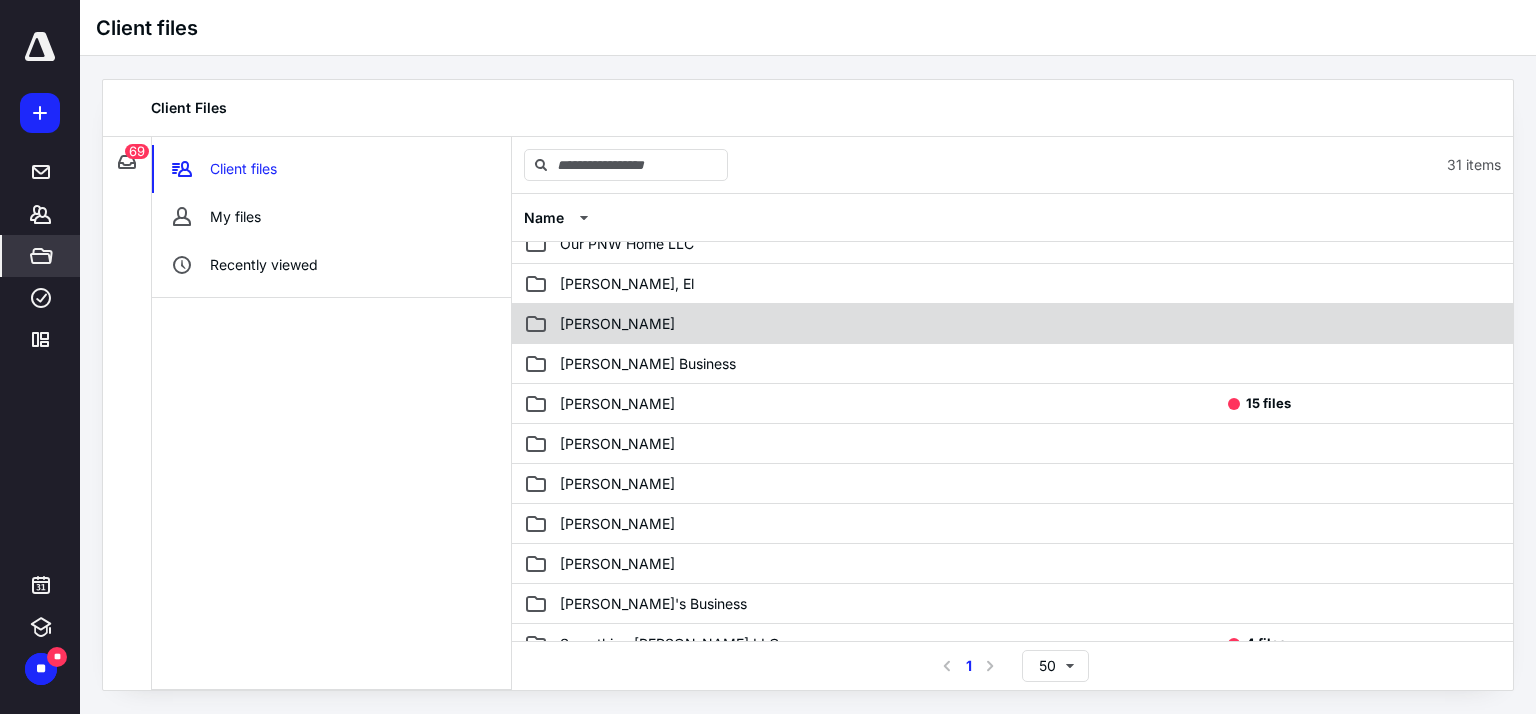 scroll, scrollTop: 600, scrollLeft: 0, axis: vertical 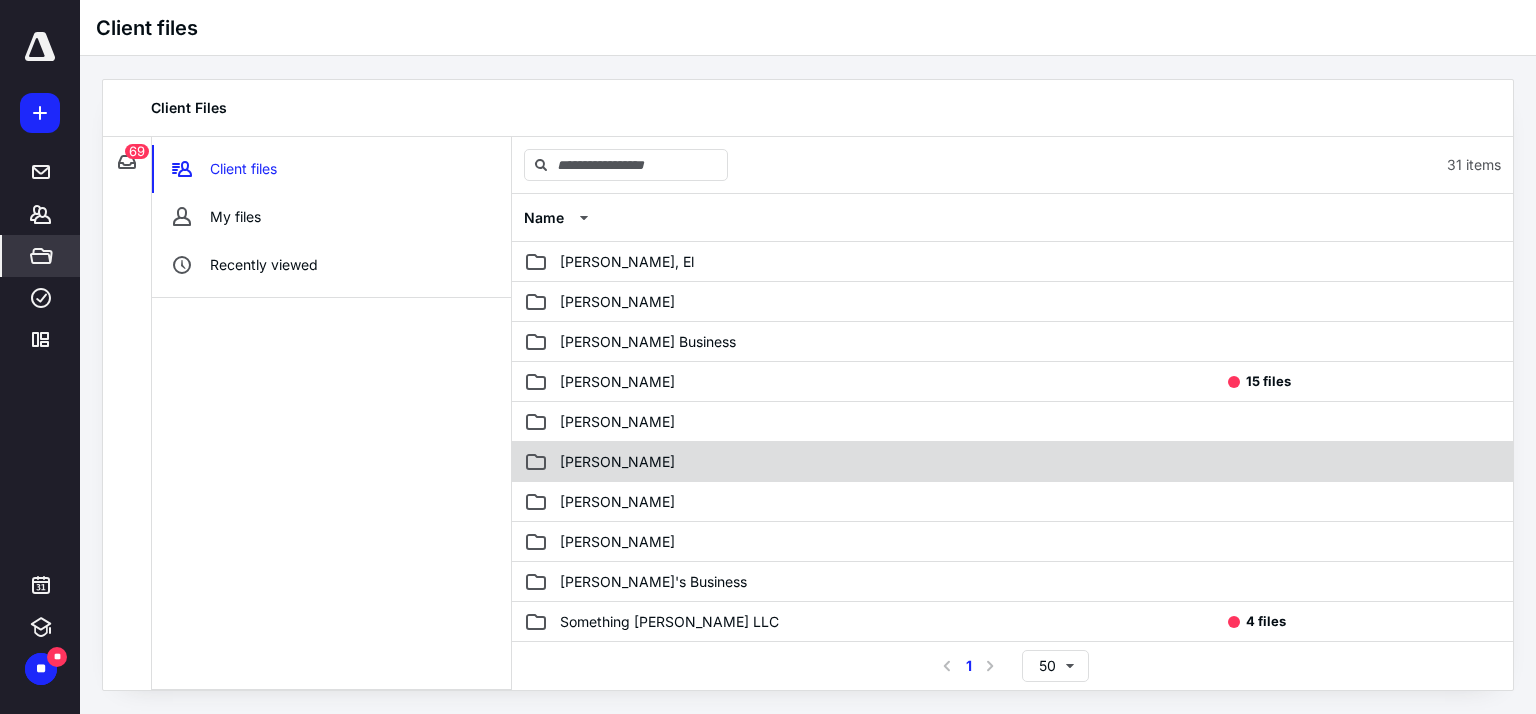 click on "Smith, Cody" at bounding box center [873, 462] 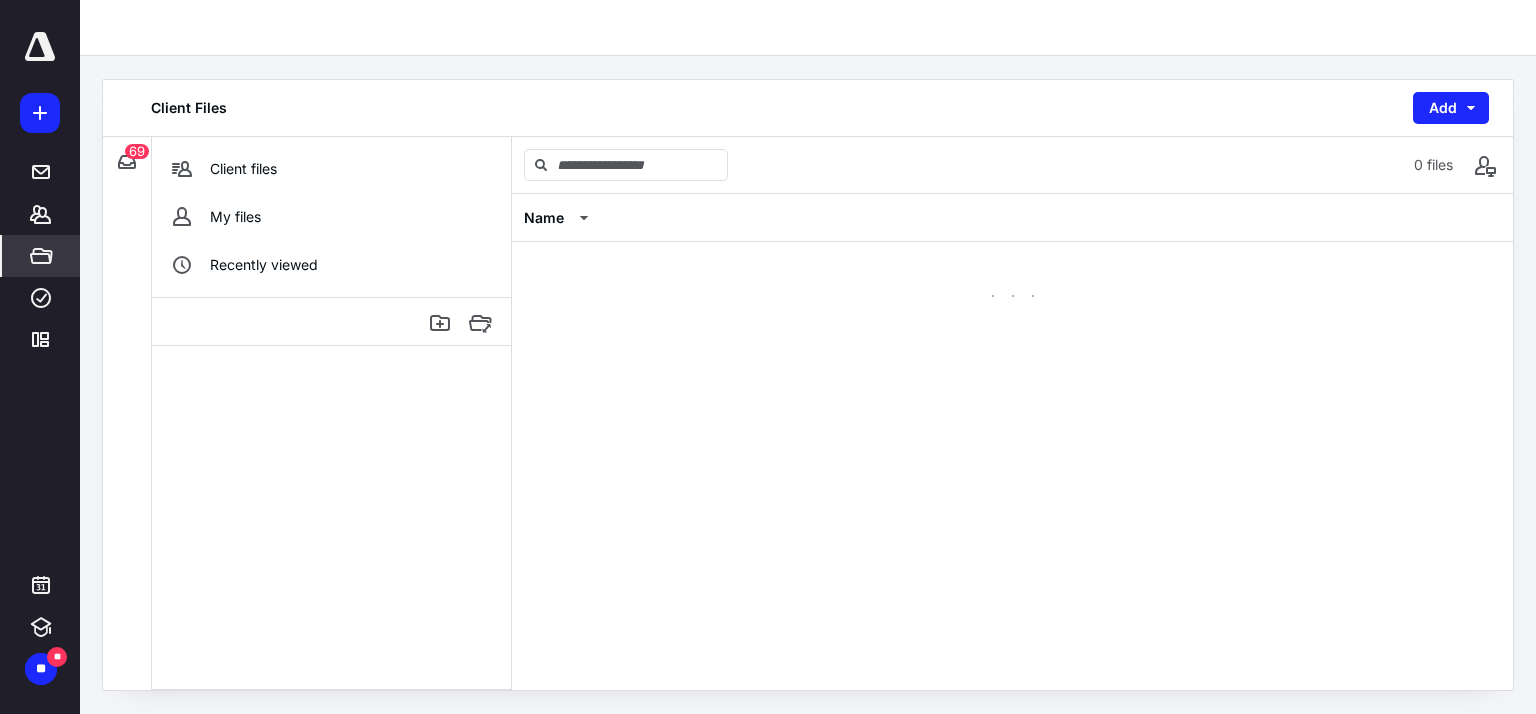 scroll, scrollTop: 0, scrollLeft: 0, axis: both 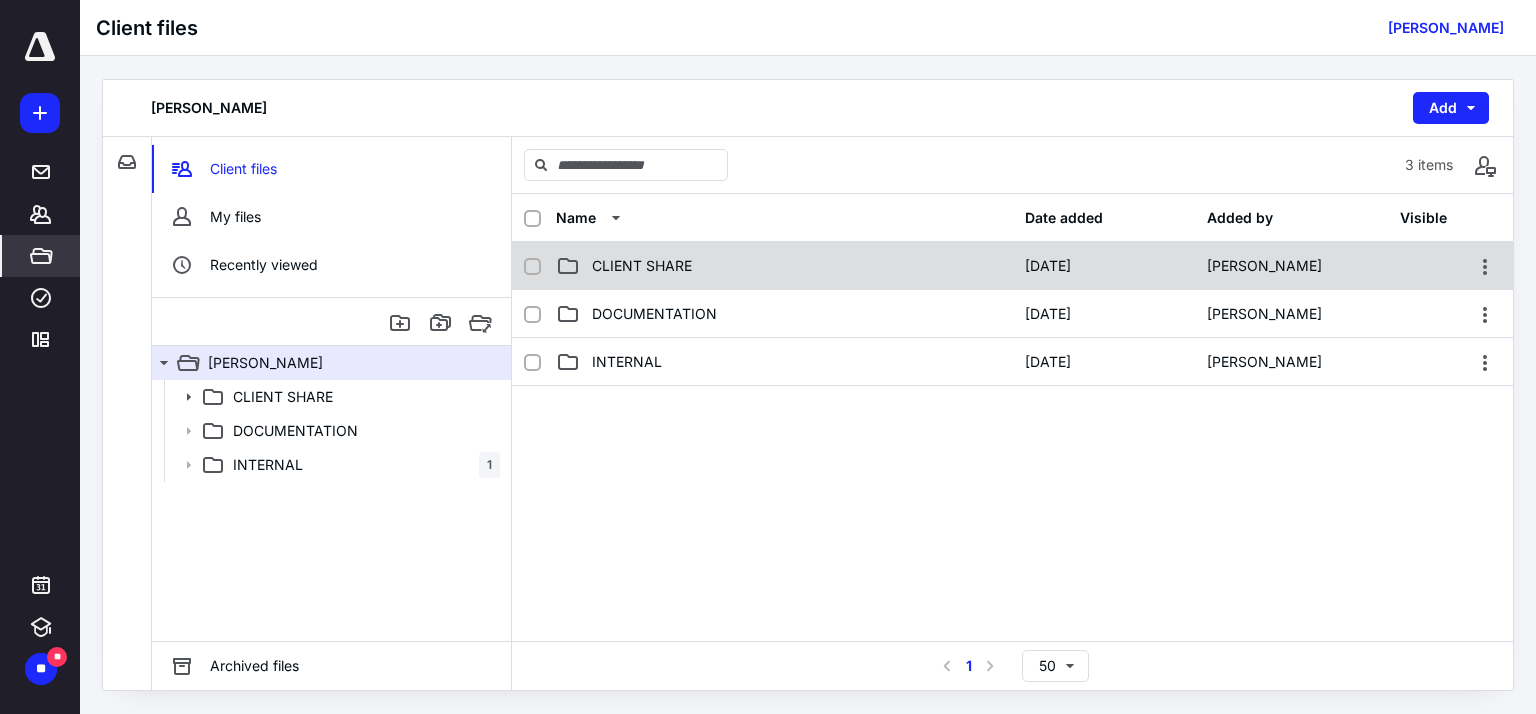 click on "CLIENT SHARE" at bounding box center (784, 266) 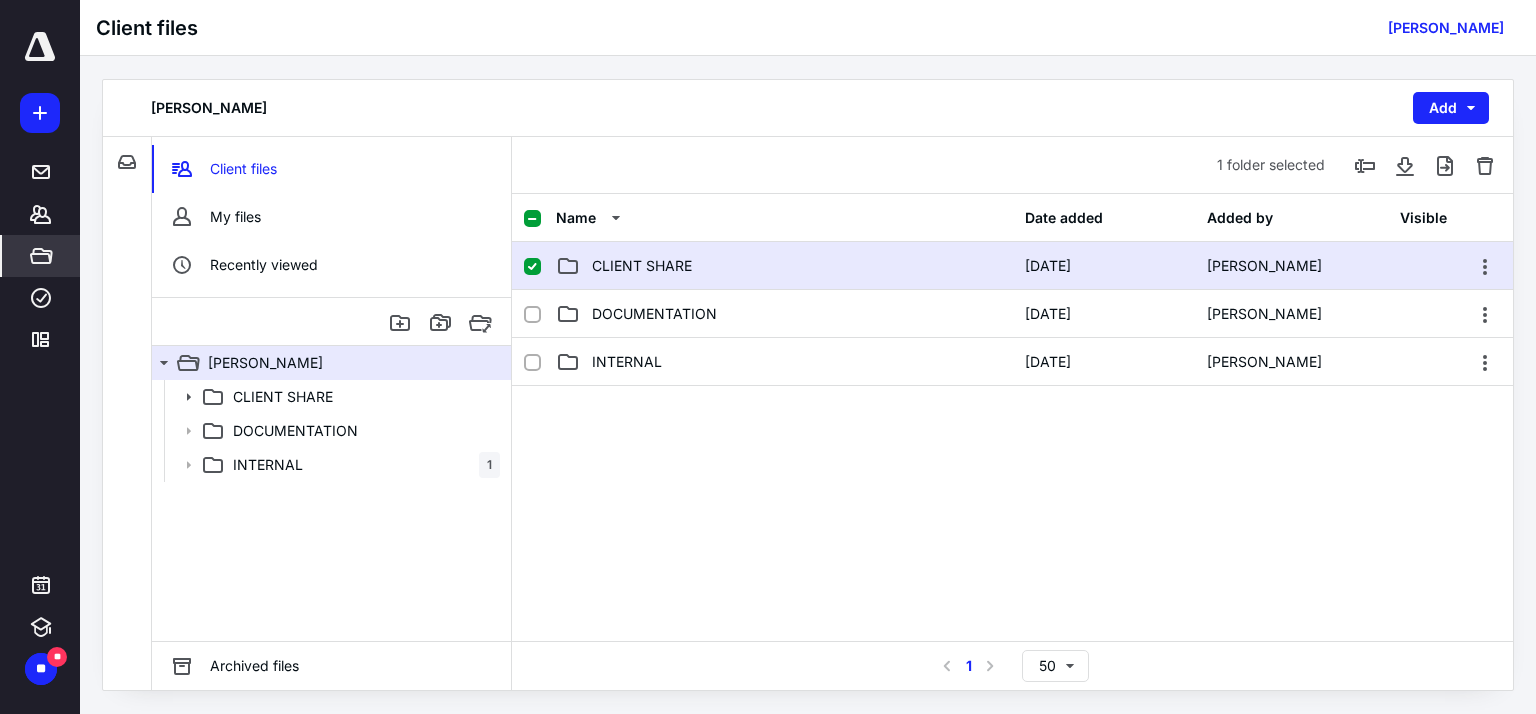 click on "CLIENT SHARE" at bounding box center [784, 266] 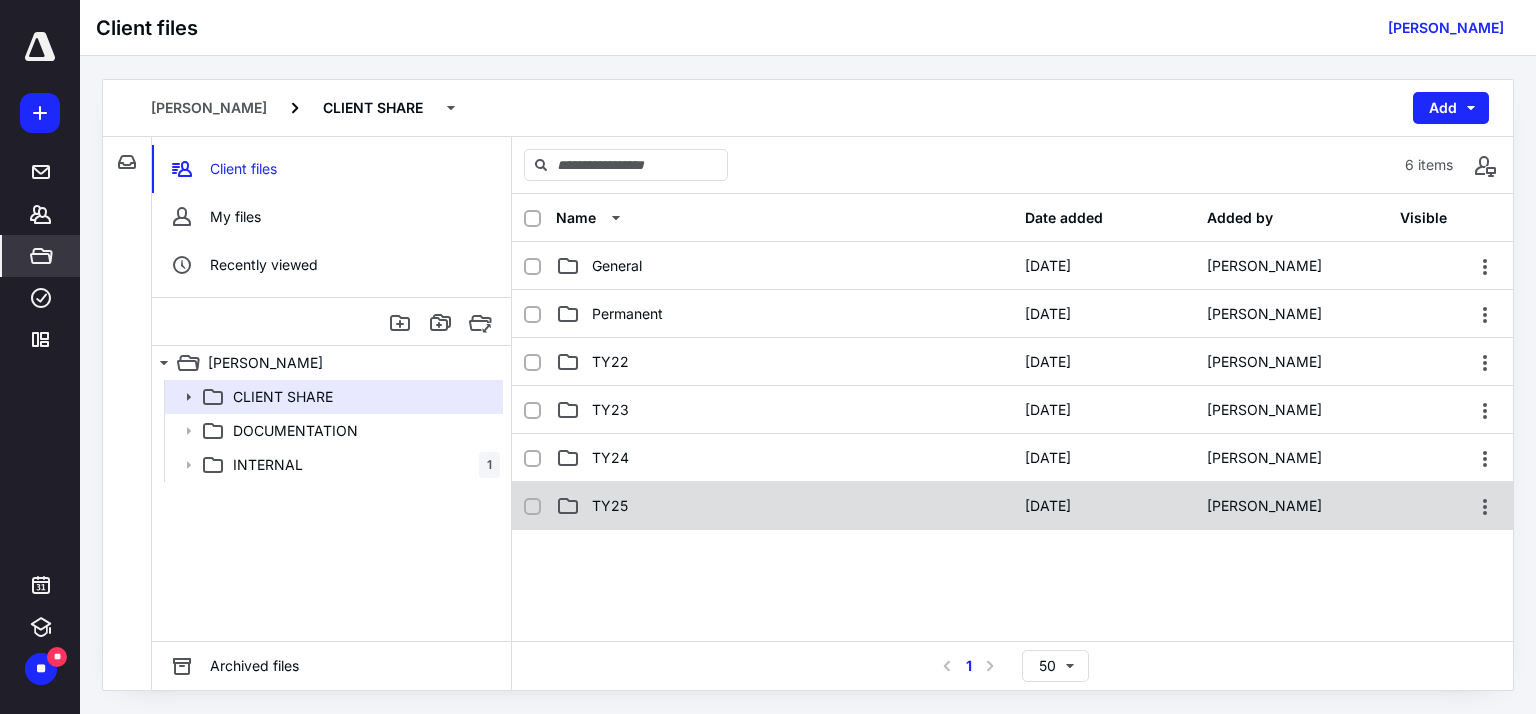 click on "TY25" at bounding box center [784, 506] 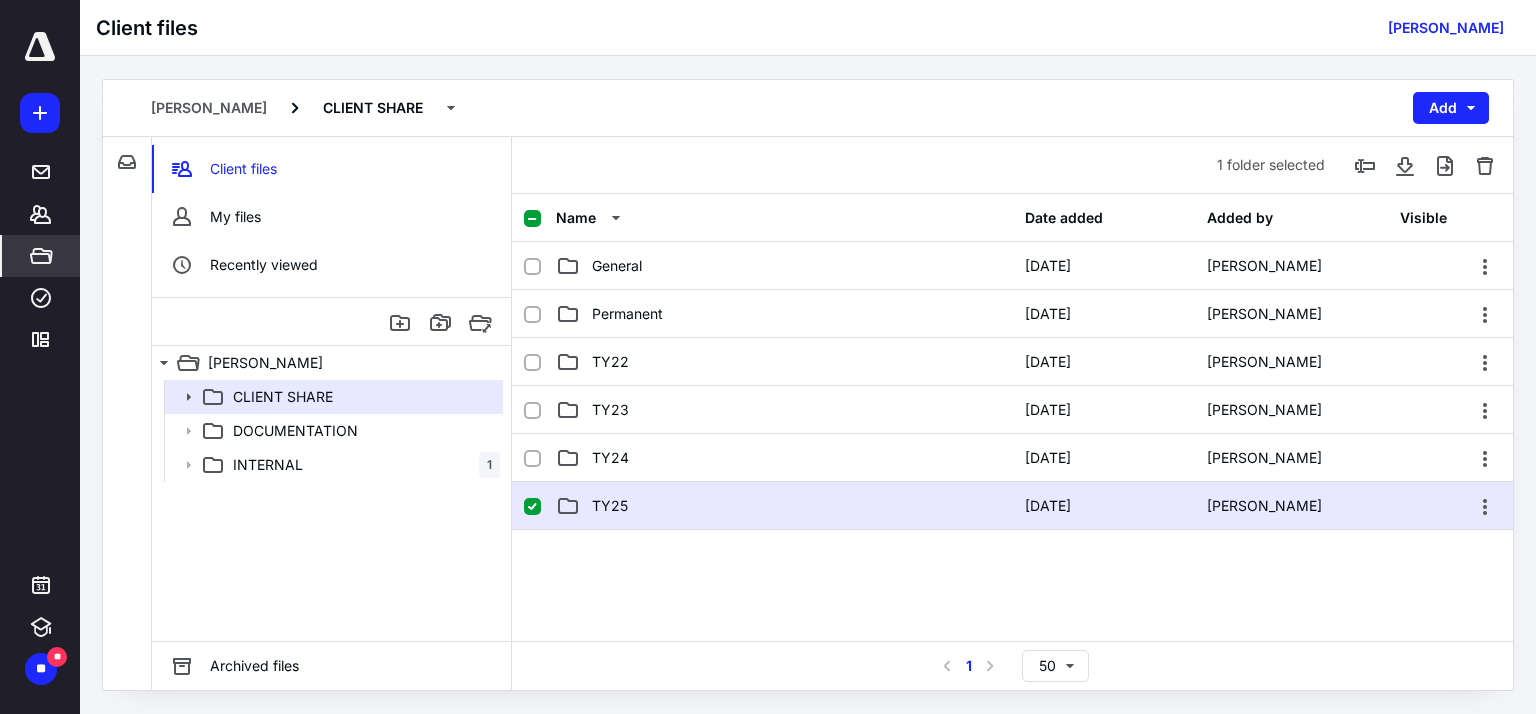 click on "TY25" at bounding box center (784, 506) 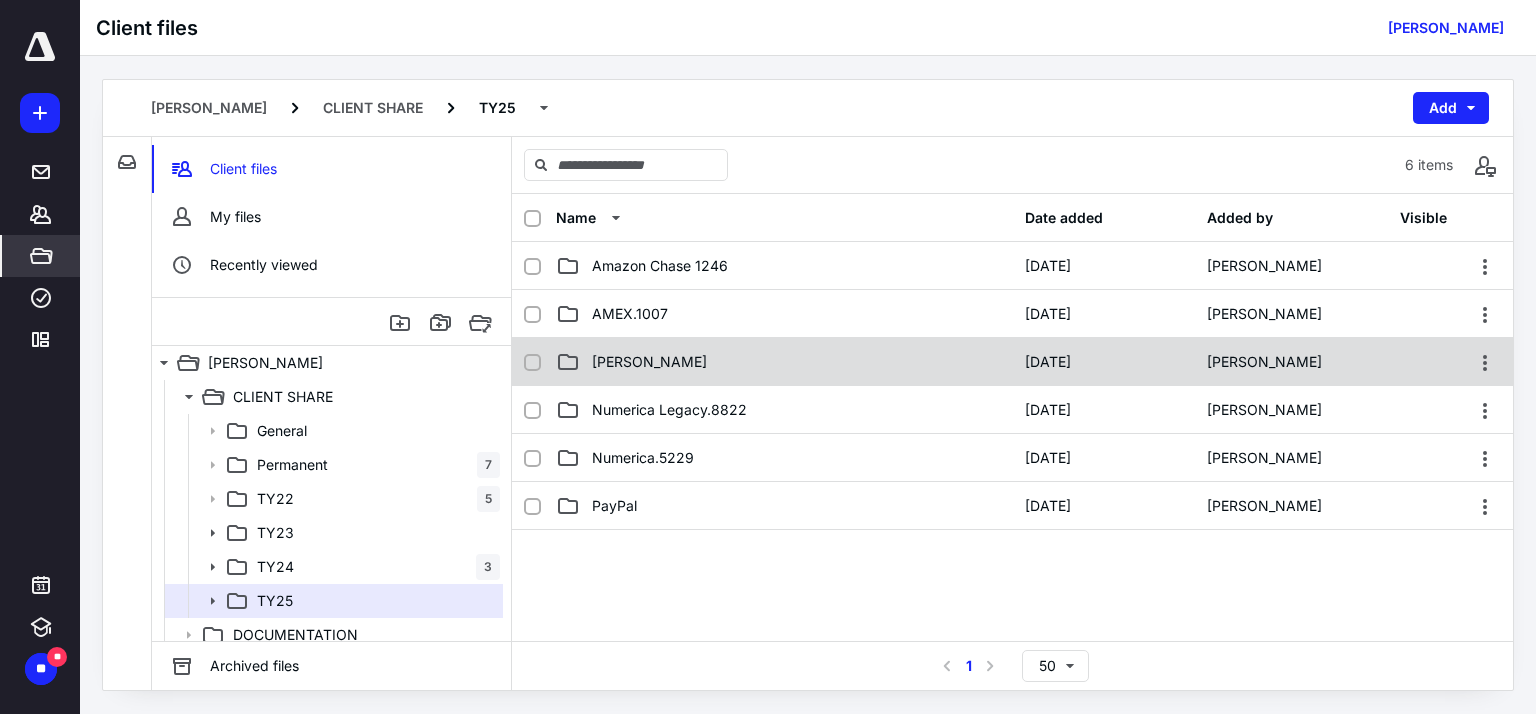click on "J.Smith" at bounding box center (784, 362) 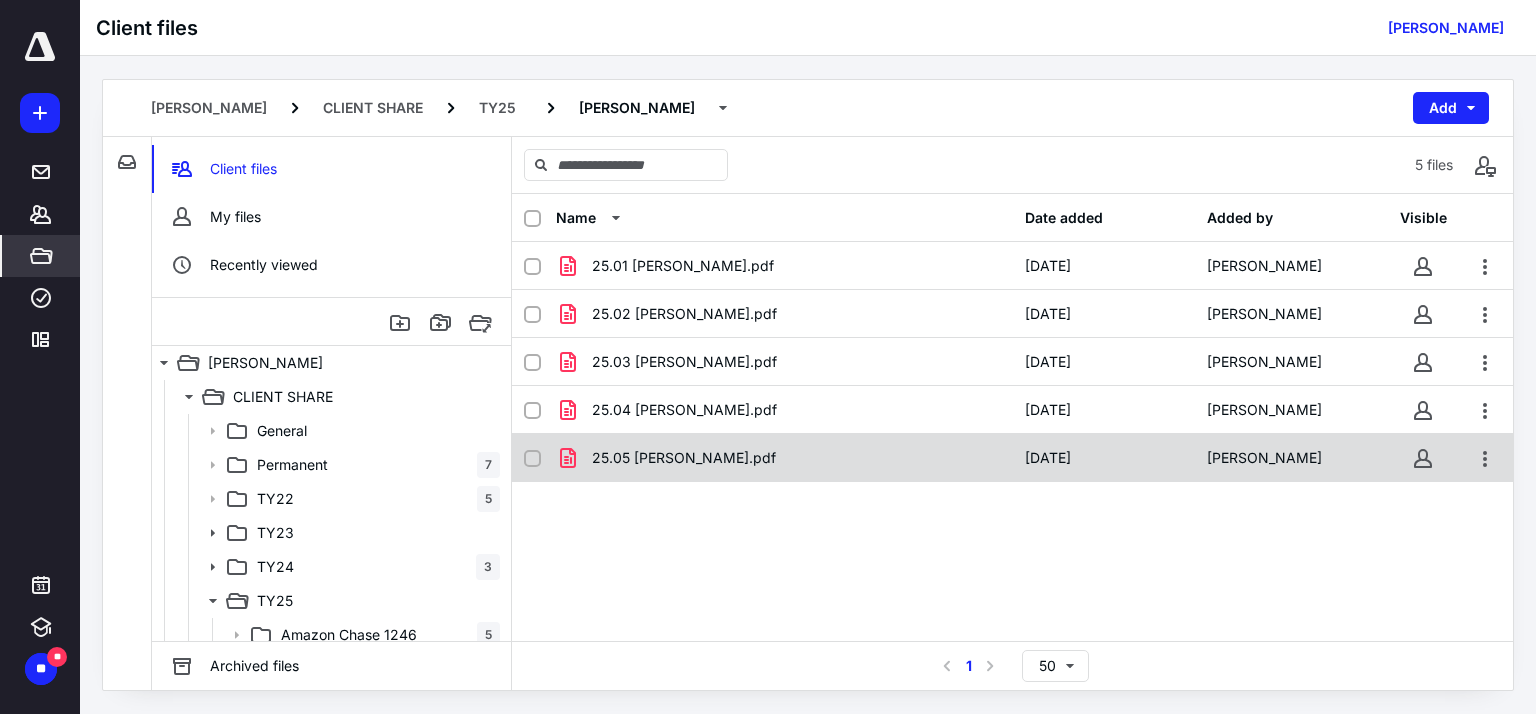 click on "25.05 J Smith.pdf" at bounding box center [784, 458] 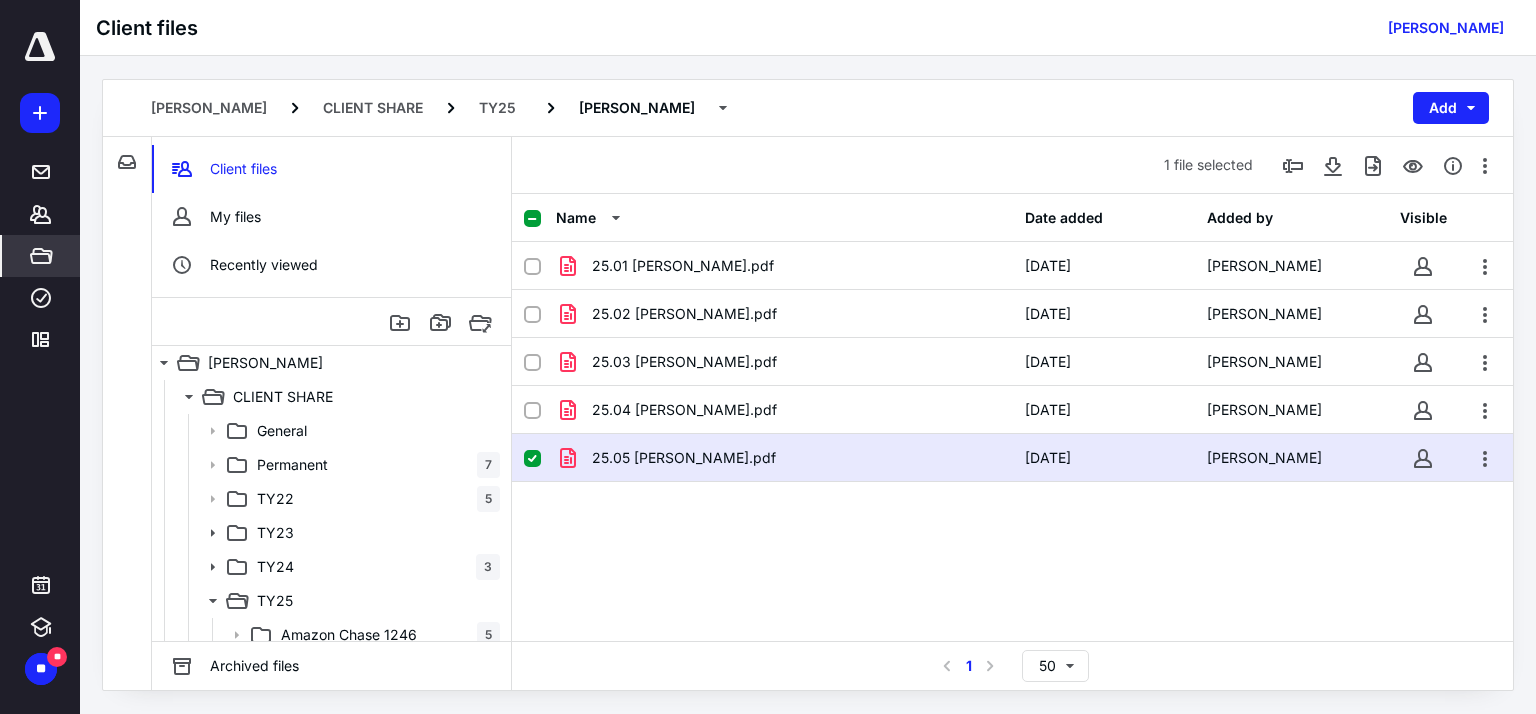 click on "25.05 J Smith.pdf" at bounding box center [784, 458] 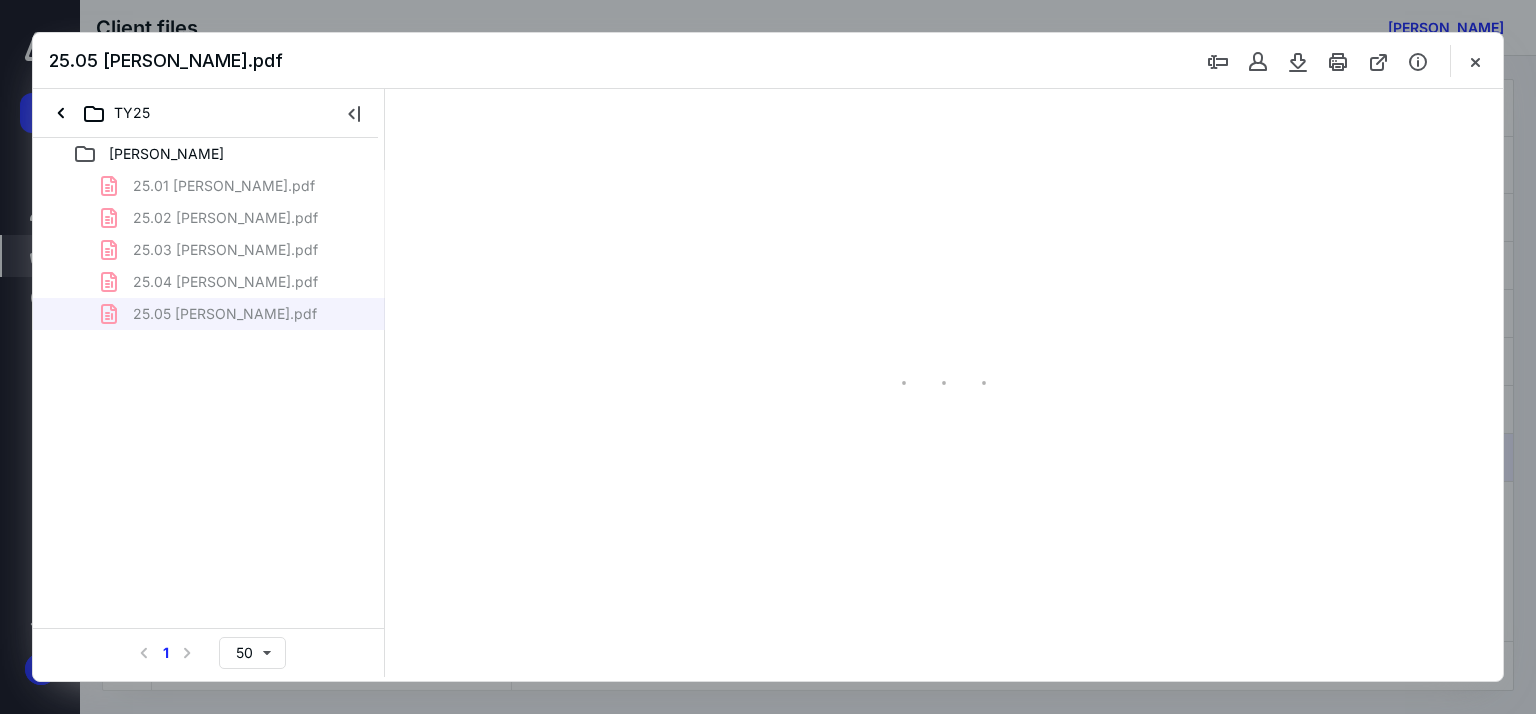 scroll, scrollTop: 0, scrollLeft: 0, axis: both 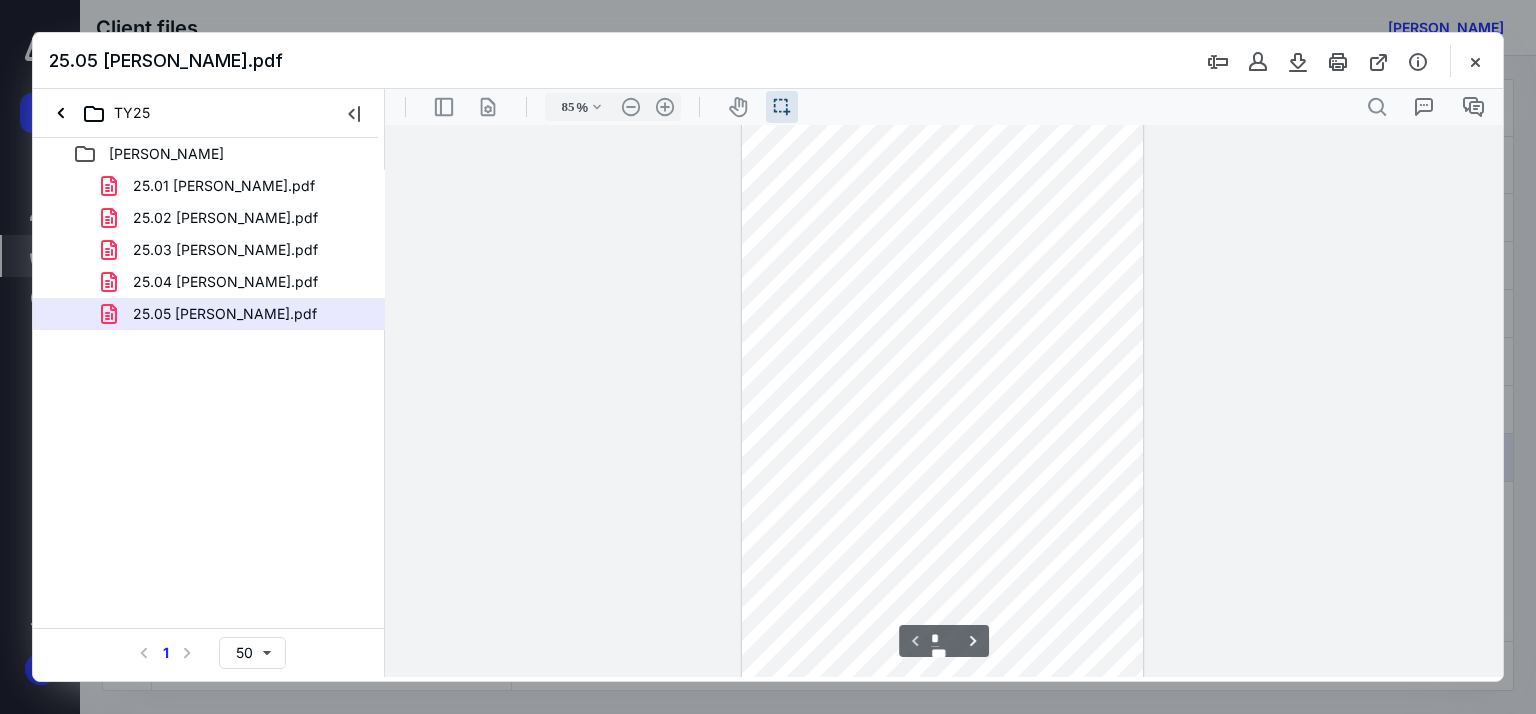 type on "110" 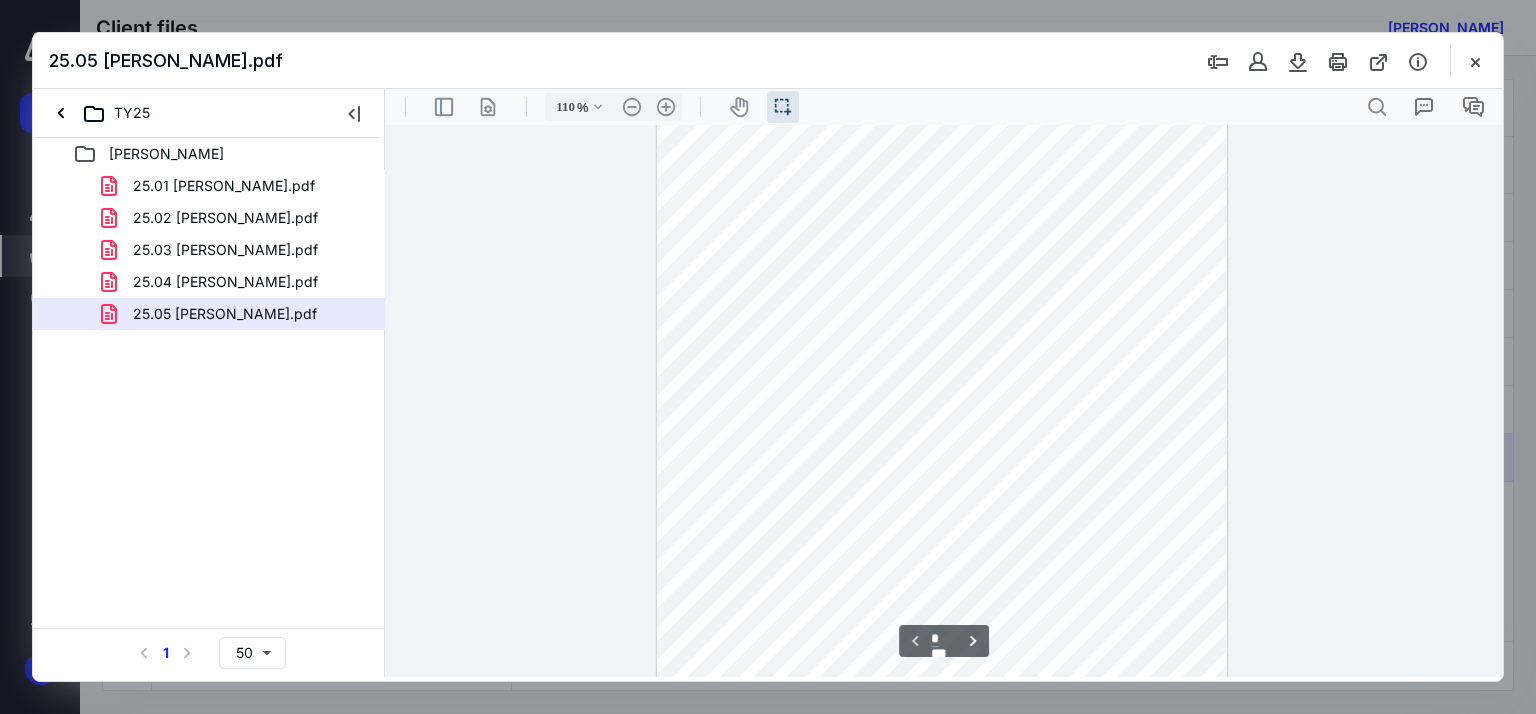 scroll, scrollTop: 0, scrollLeft: 0, axis: both 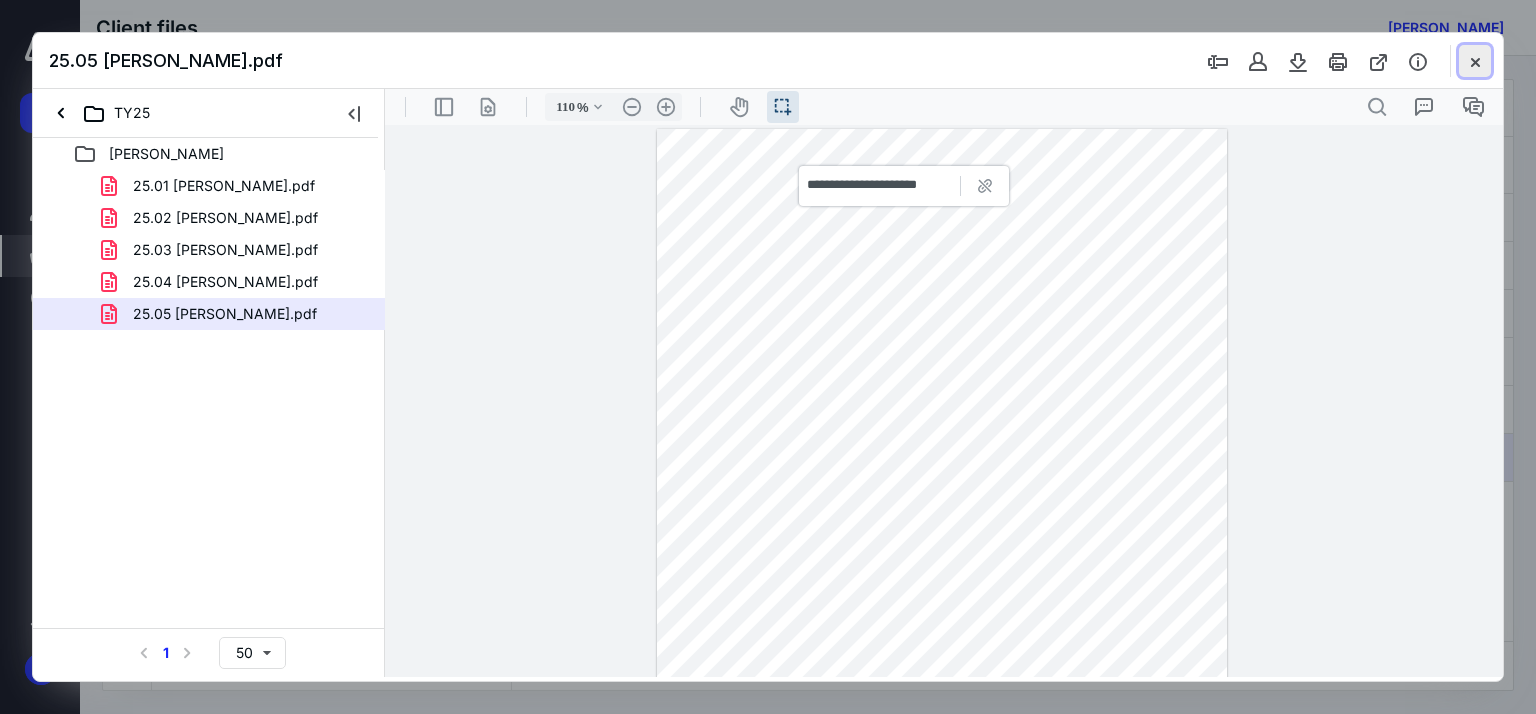 click at bounding box center [1475, 61] 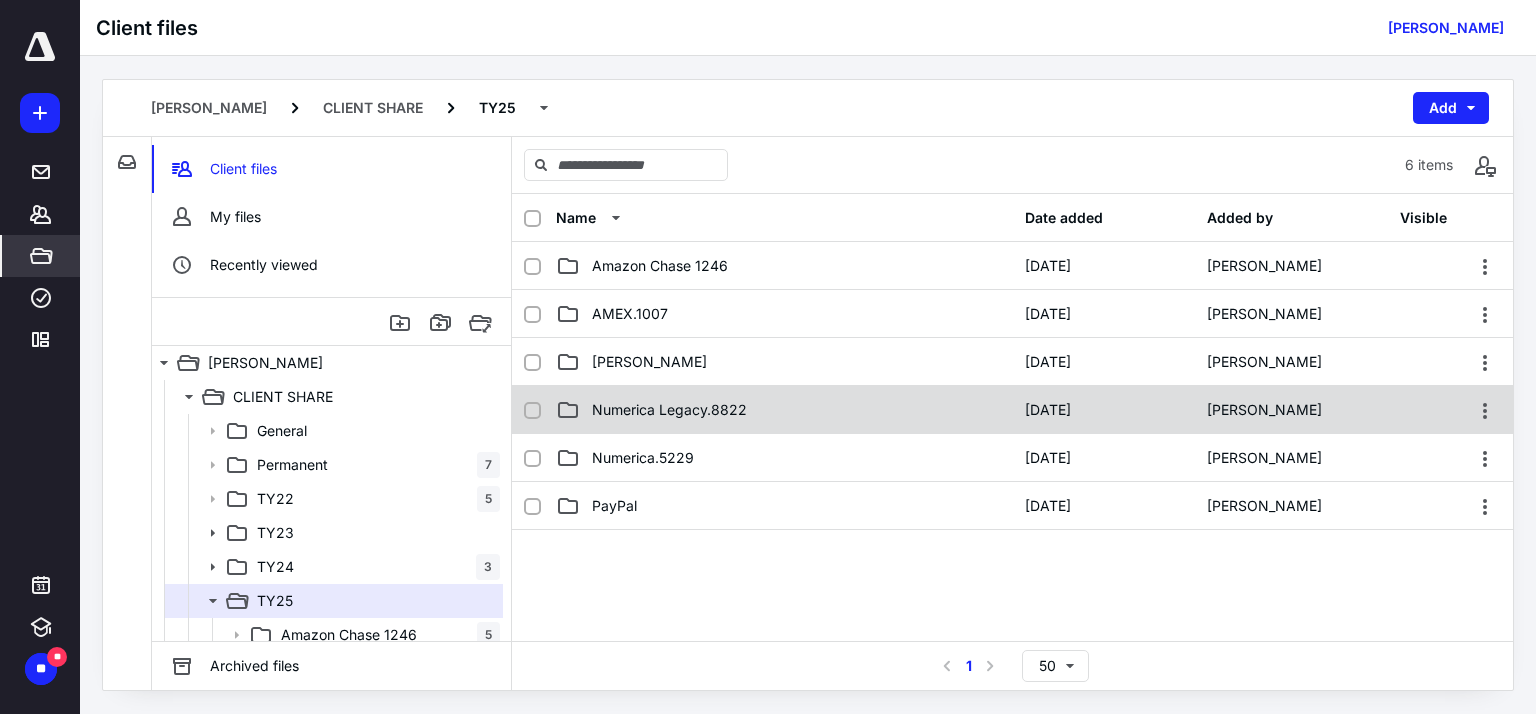 click on "Numerica Legacy.8822" at bounding box center [784, 410] 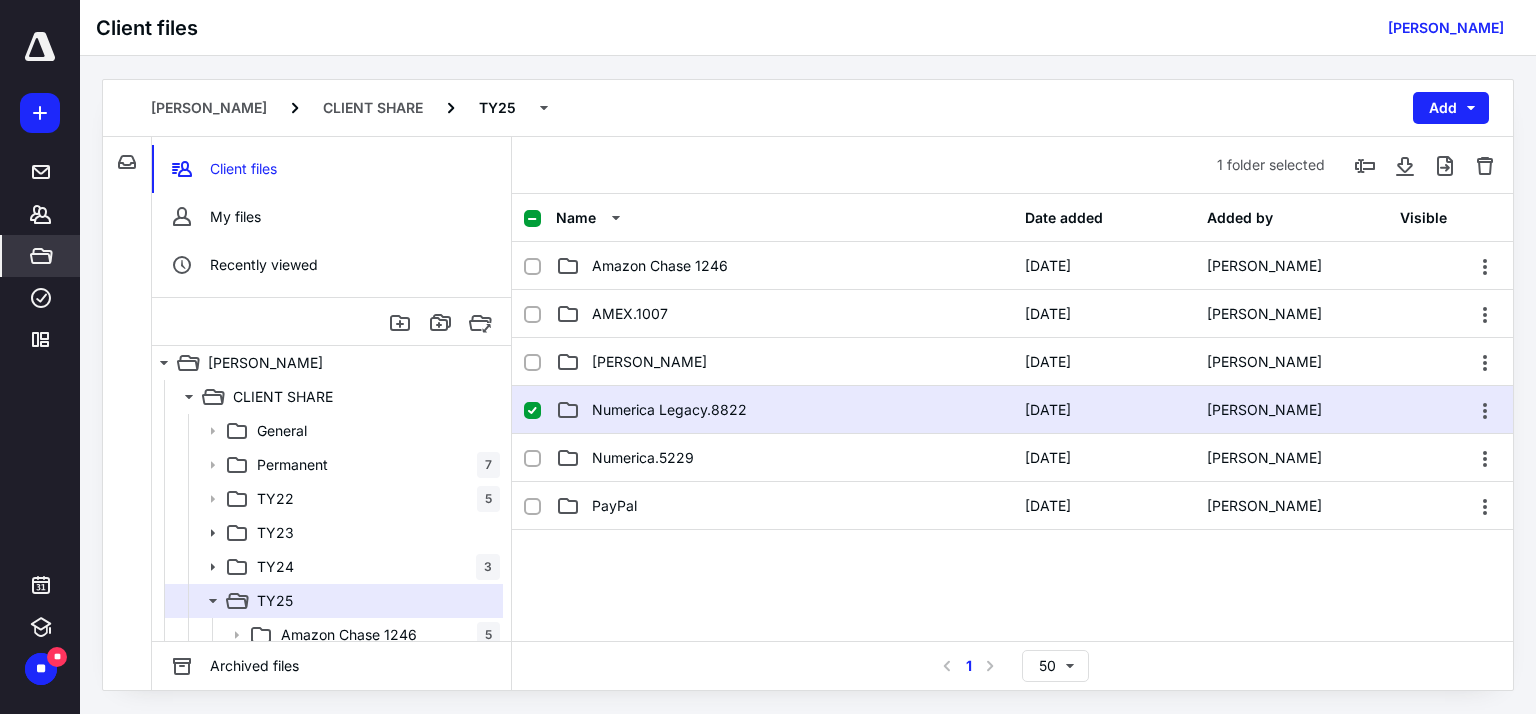 click on "Numerica Legacy.8822" at bounding box center (784, 410) 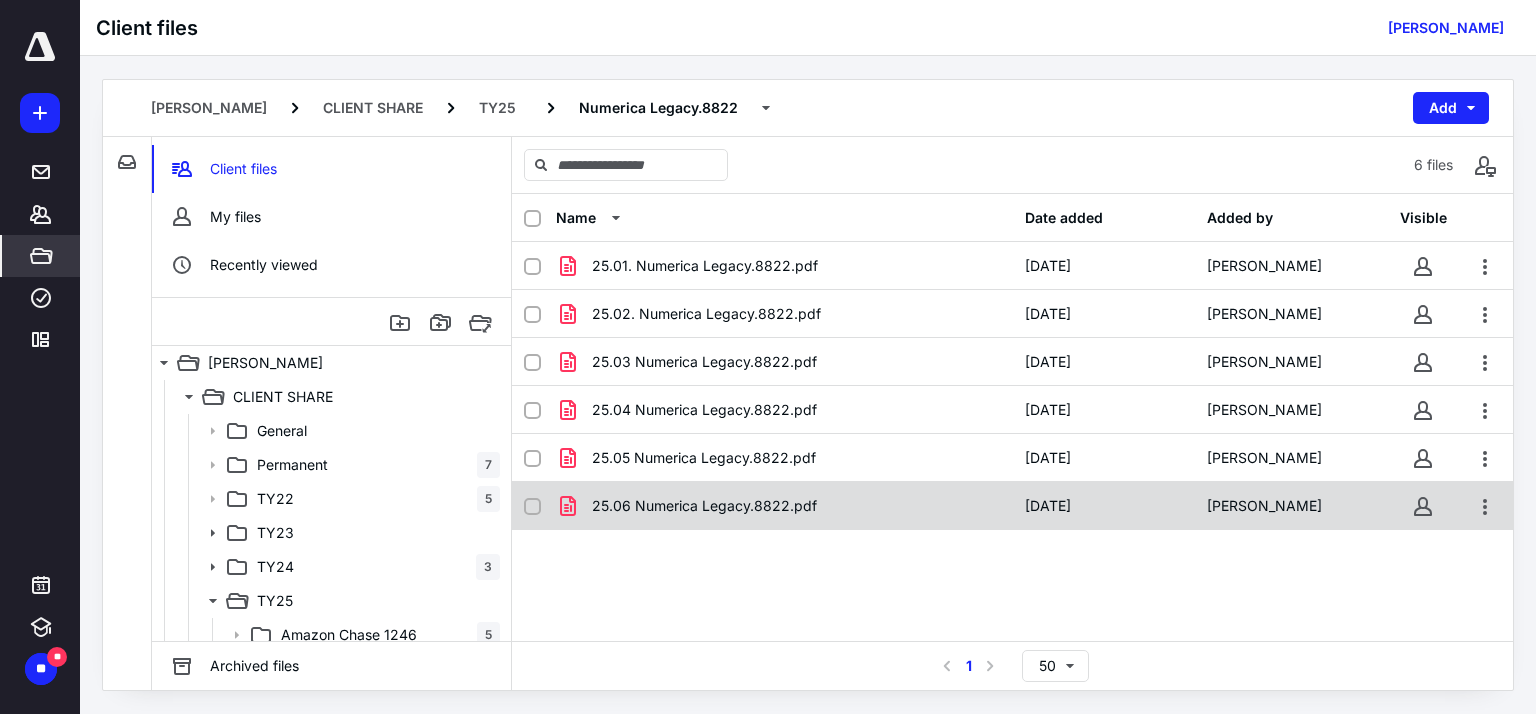 click on "25.06 Numerica Legacy.8822.pdf" at bounding box center (704, 506) 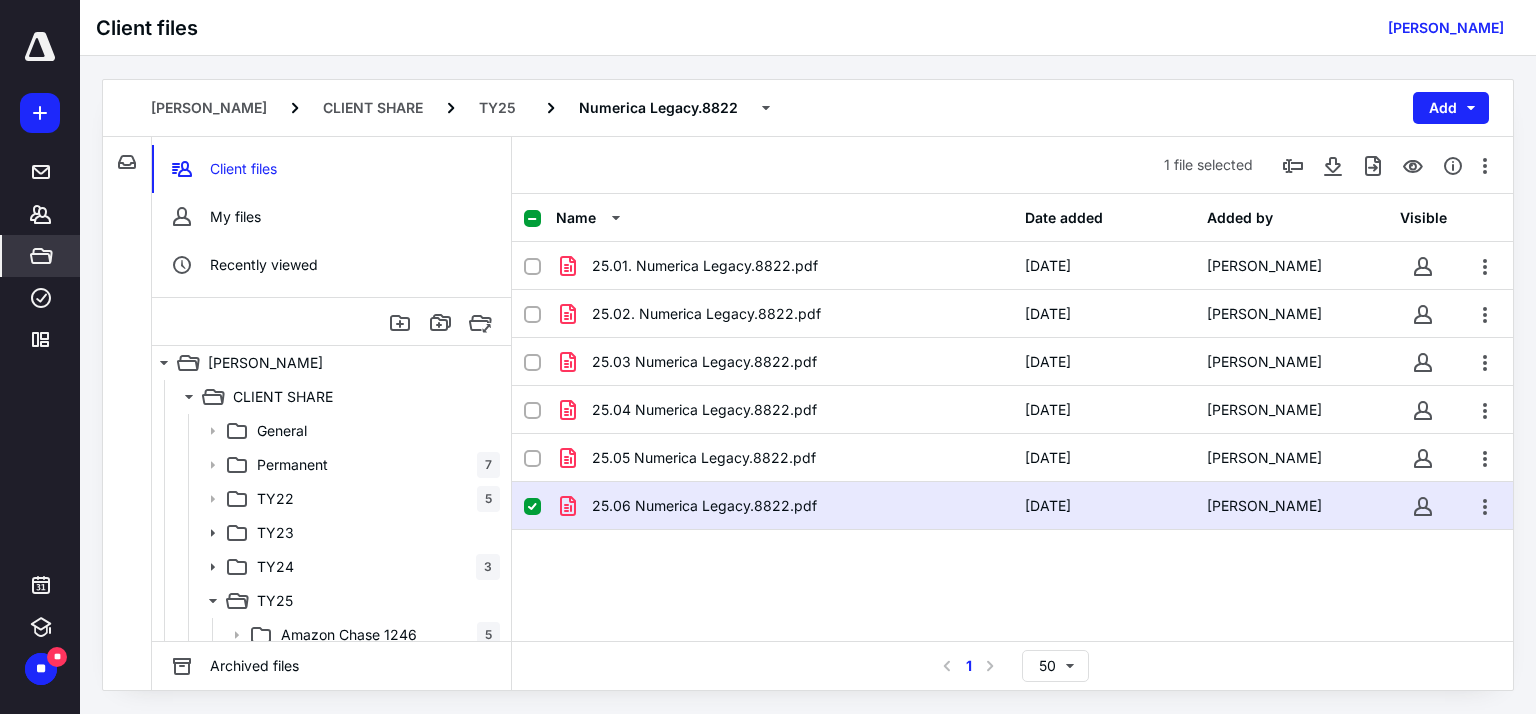 click on "25.06 Numerica Legacy.8822.pdf" at bounding box center [704, 506] 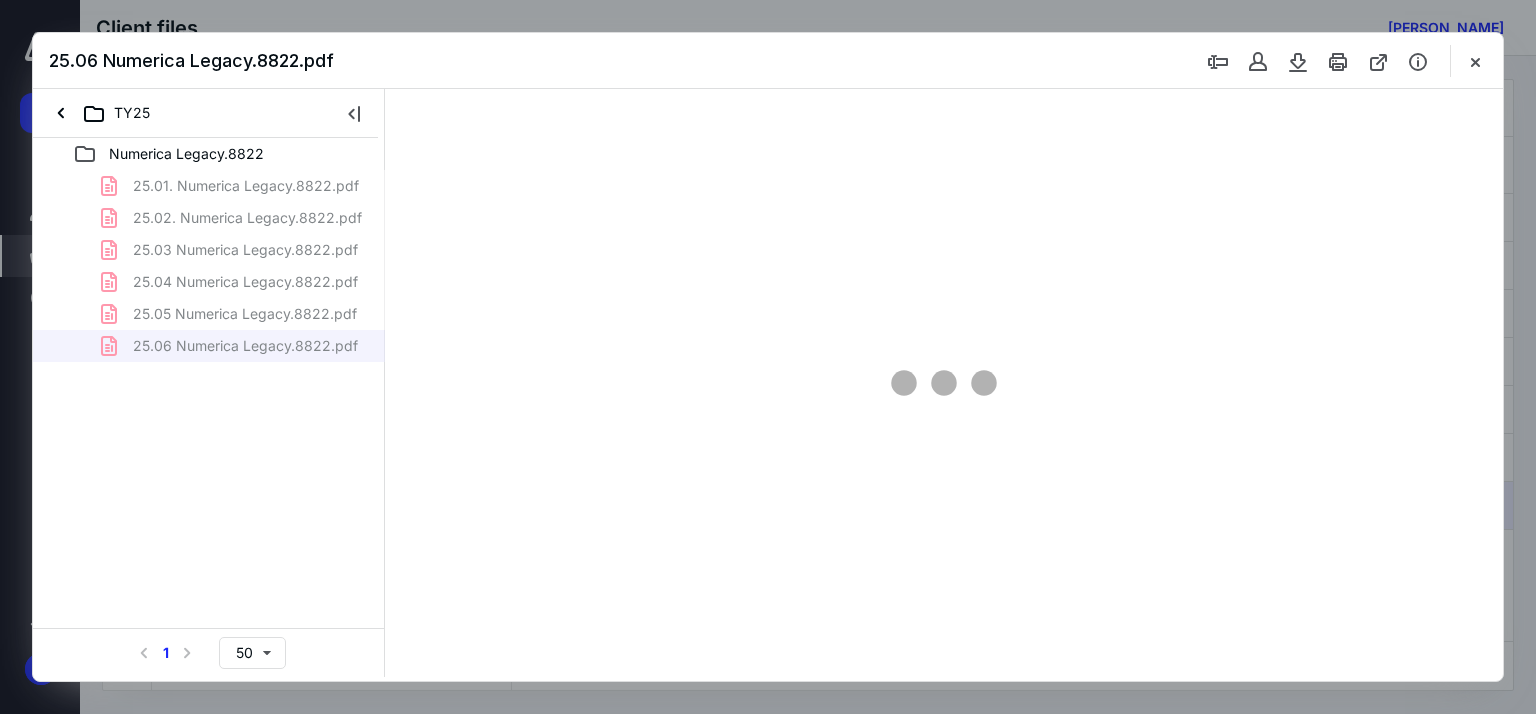 scroll, scrollTop: 0, scrollLeft: 0, axis: both 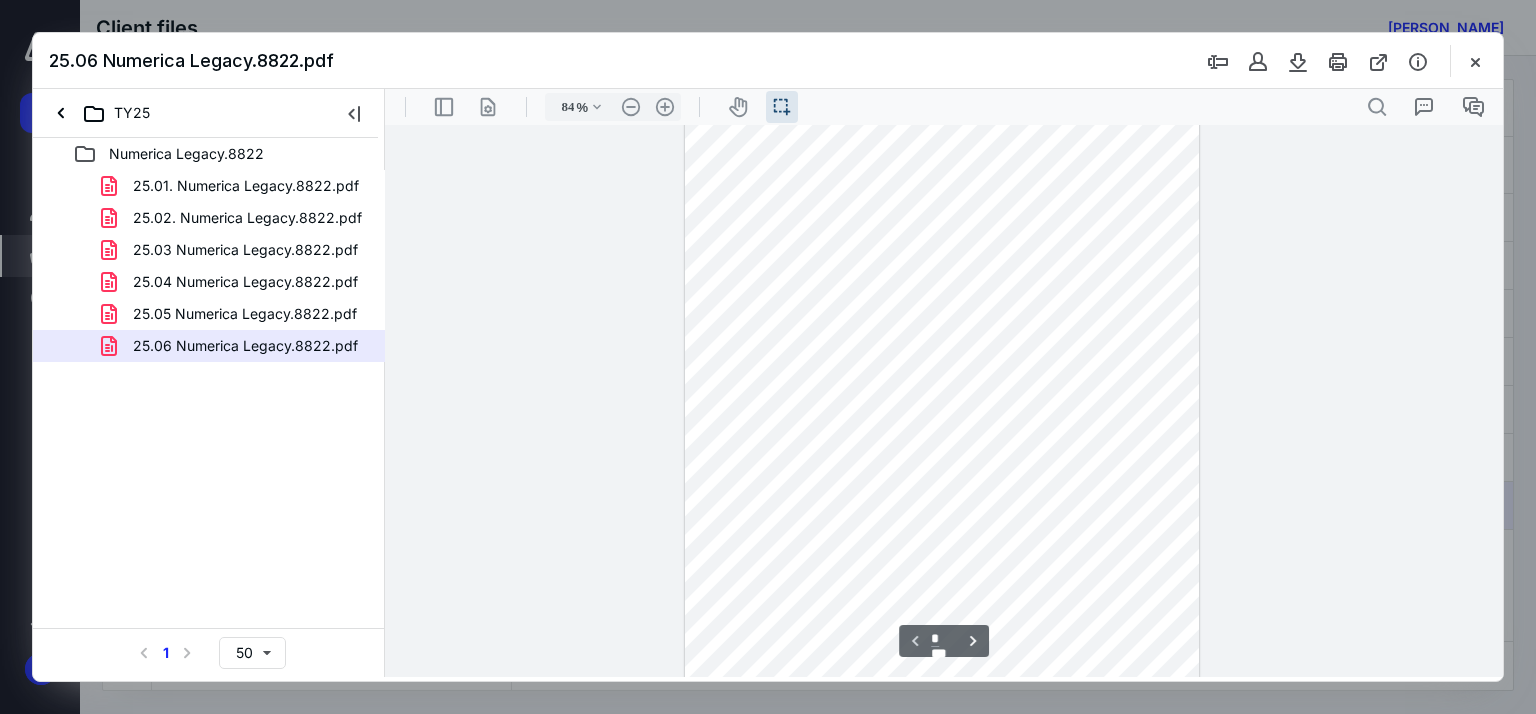 type on "109" 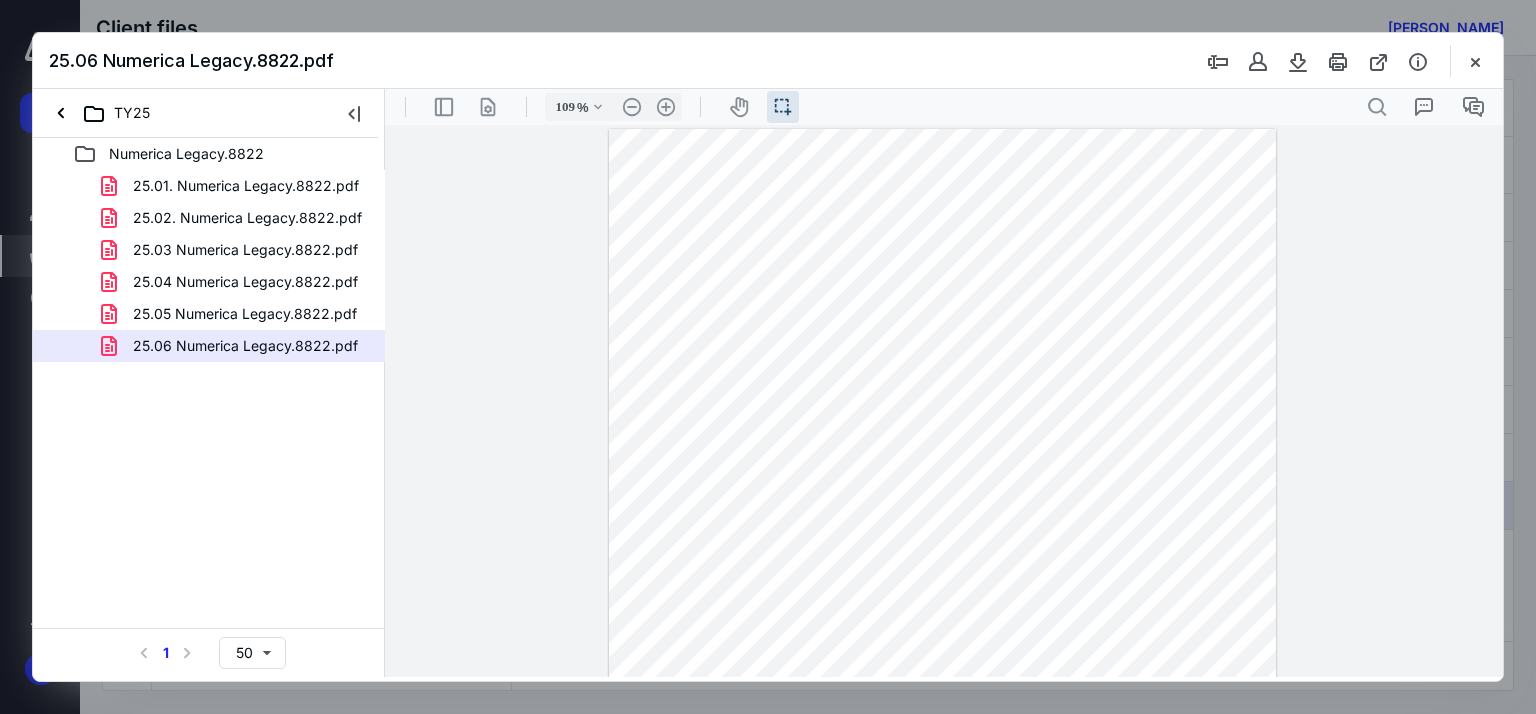 scroll, scrollTop: 100, scrollLeft: 0, axis: vertical 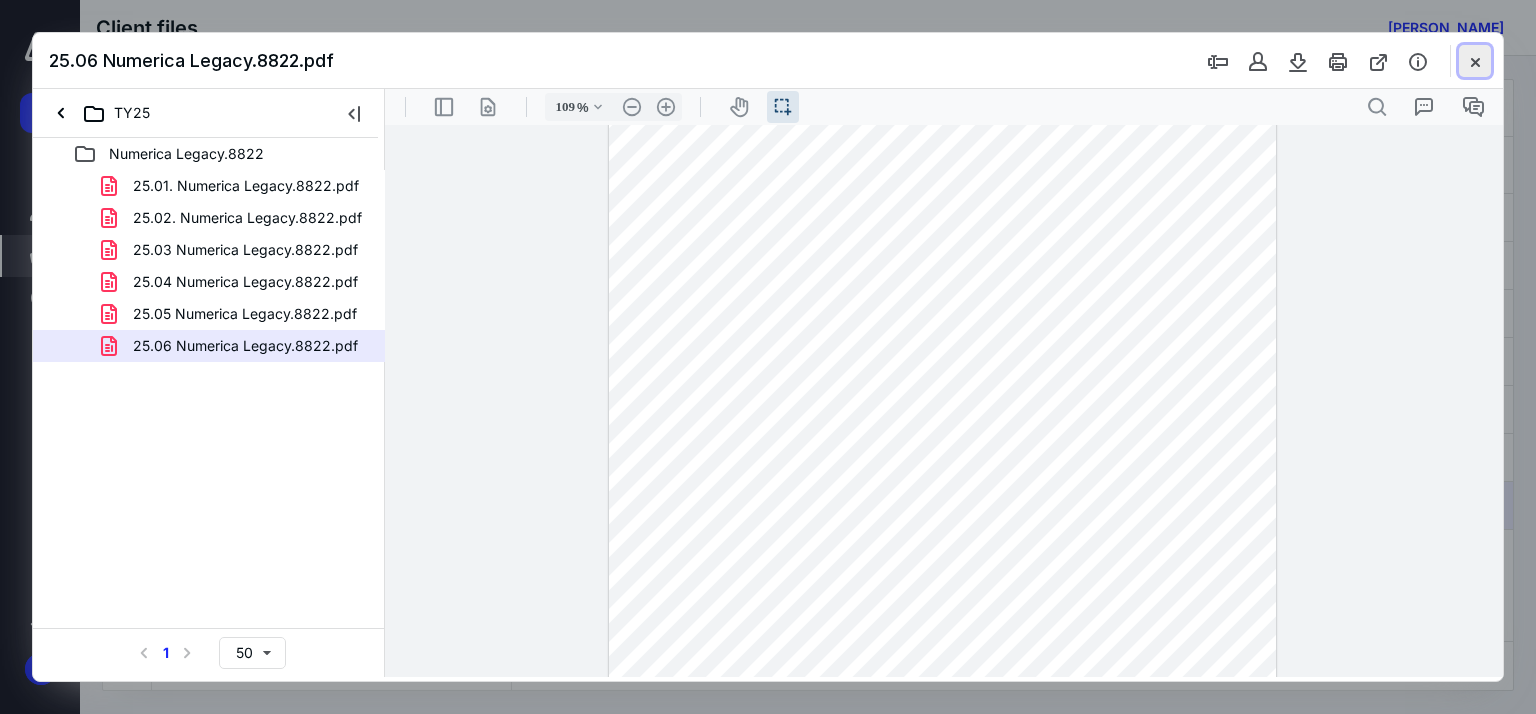 click at bounding box center [1475, 61] 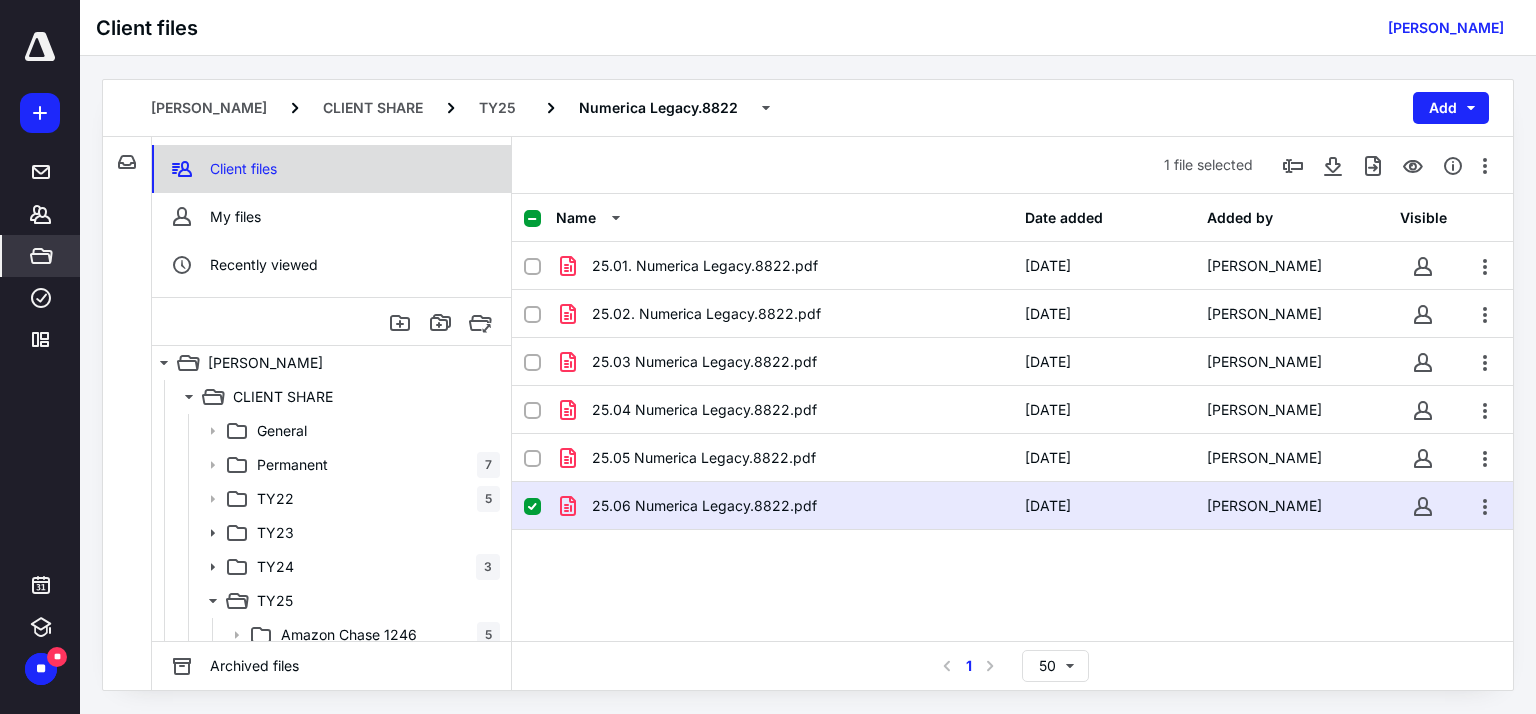 click on "Client files" at bounding box center [331, 169] 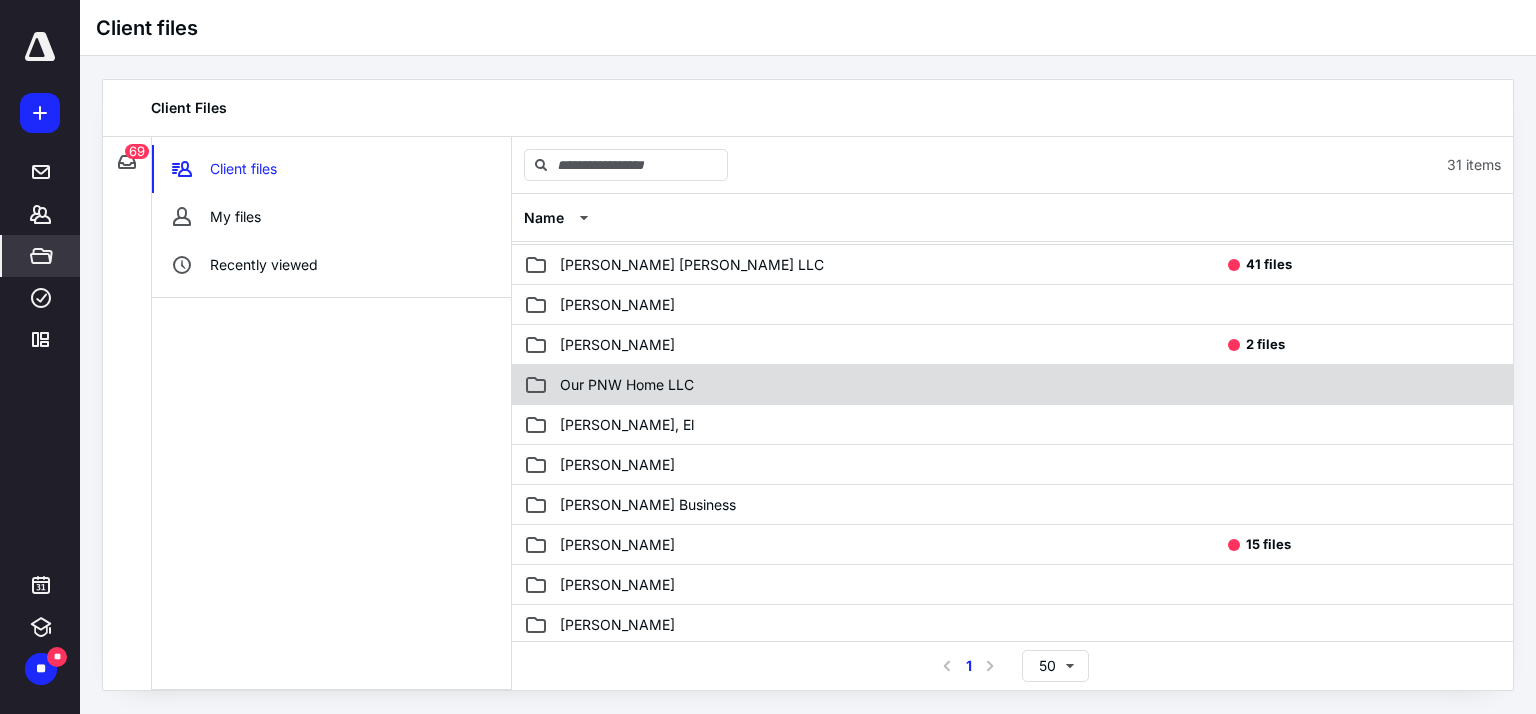 scroll, scrollTop: 500, scrollLeft: 0, axis: vertical 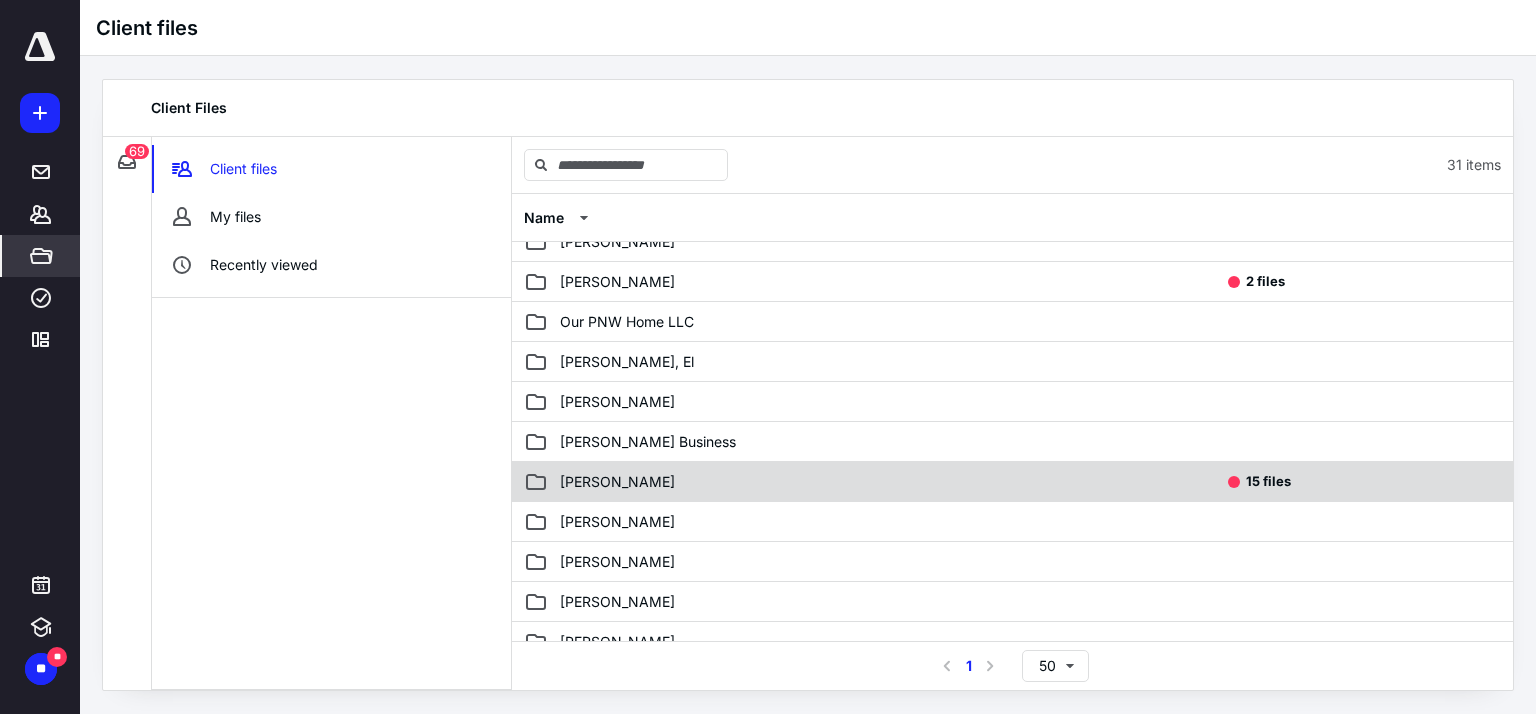 click on "Reske, Brian" at bounding box center [873, 482] 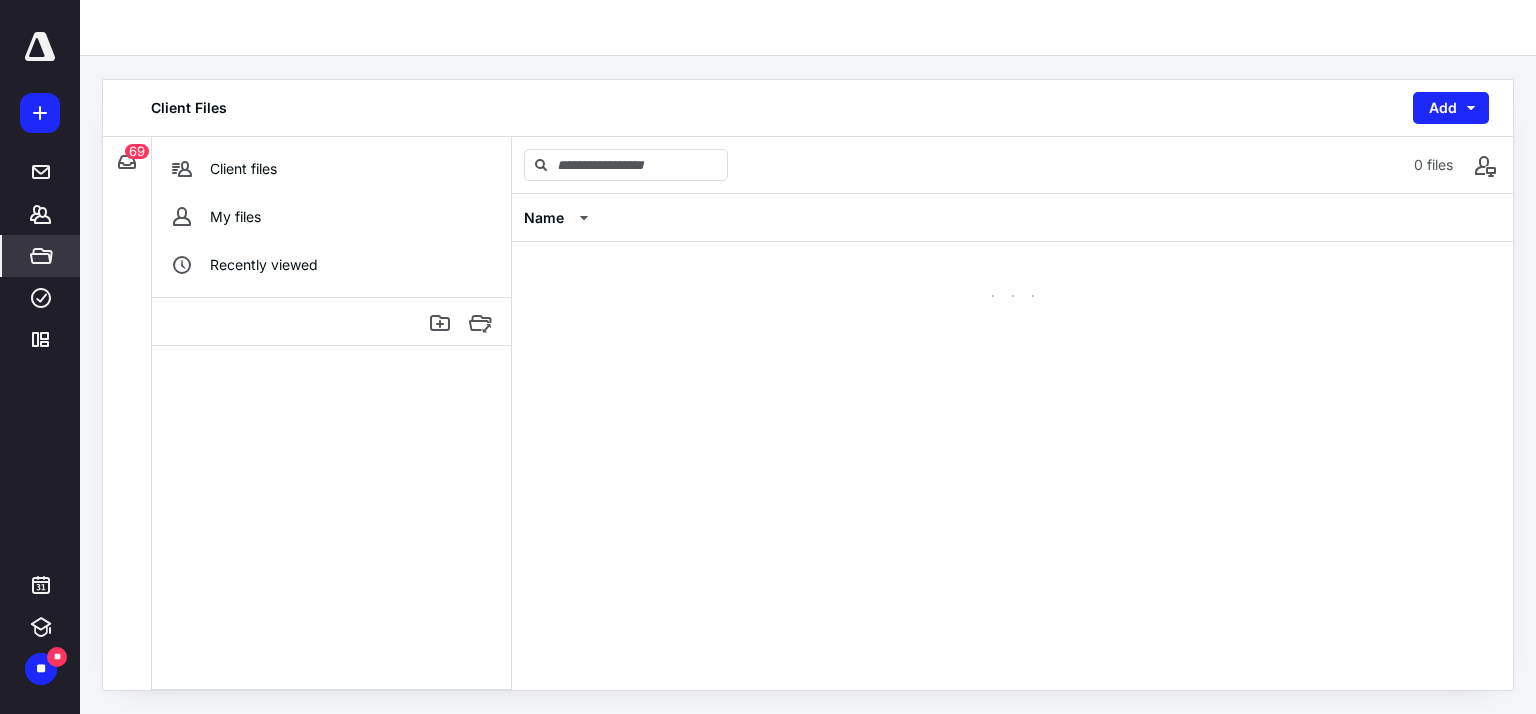 scroll, scrollTop: 0, scrollLeft: 0, axis: both 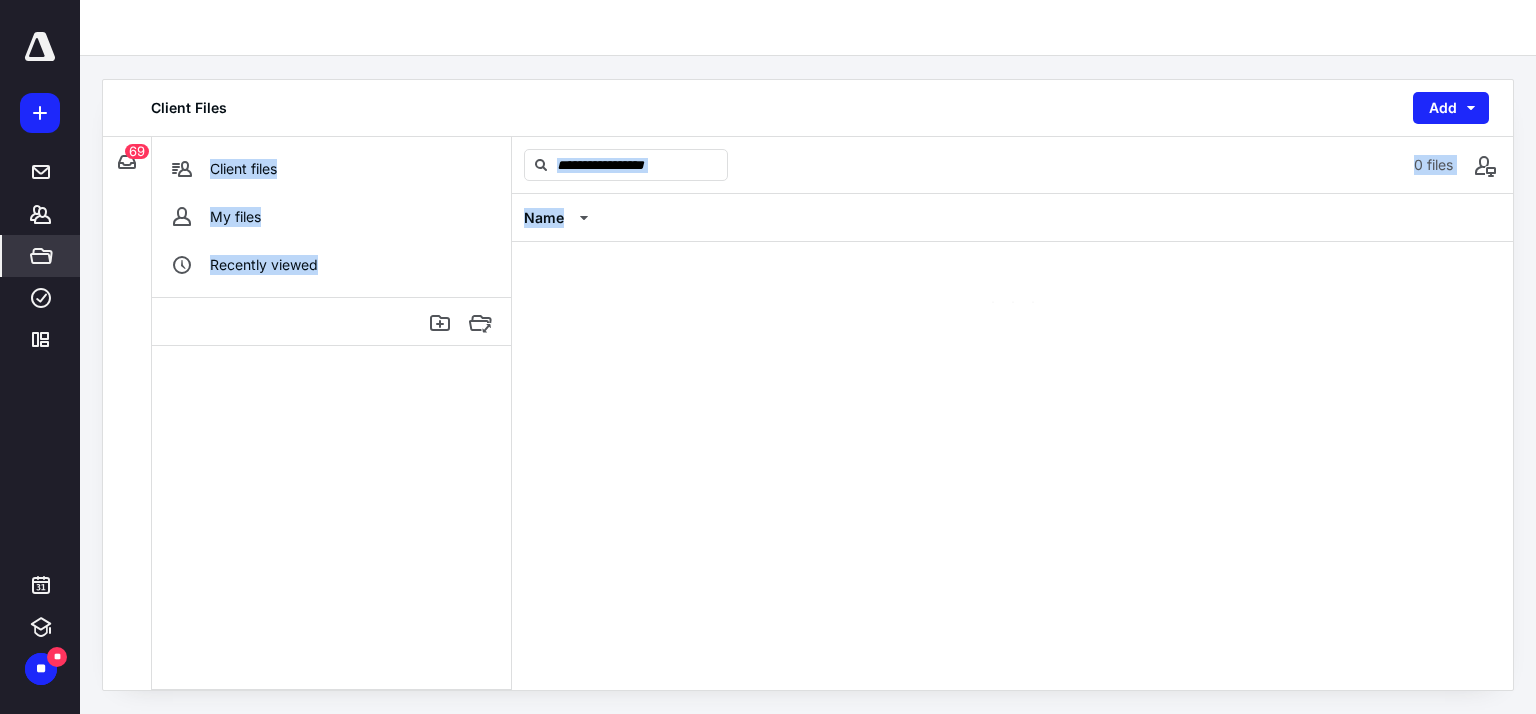 click on "Name" at bounding box center [1012, 442] 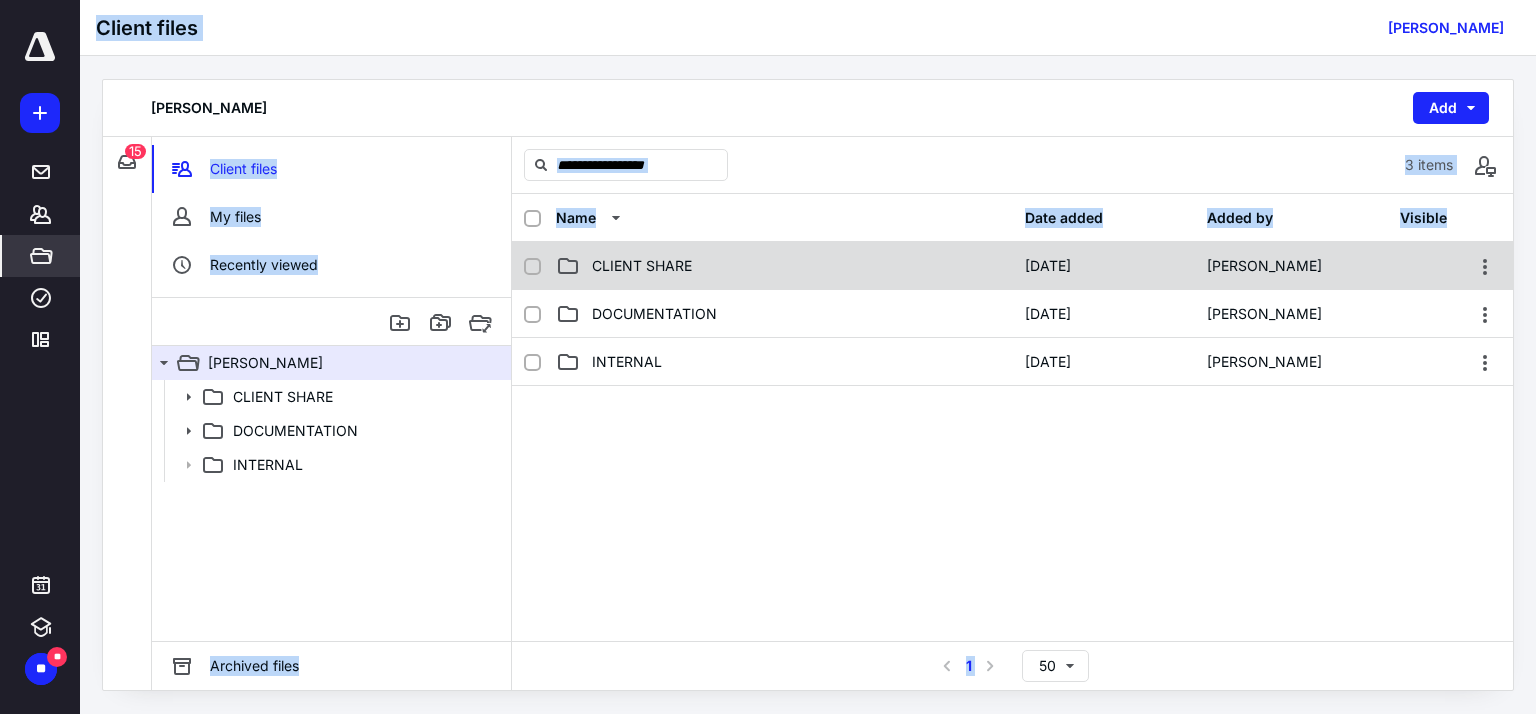 click on "CLIENT SHARE" at bounding box center (784, 266) 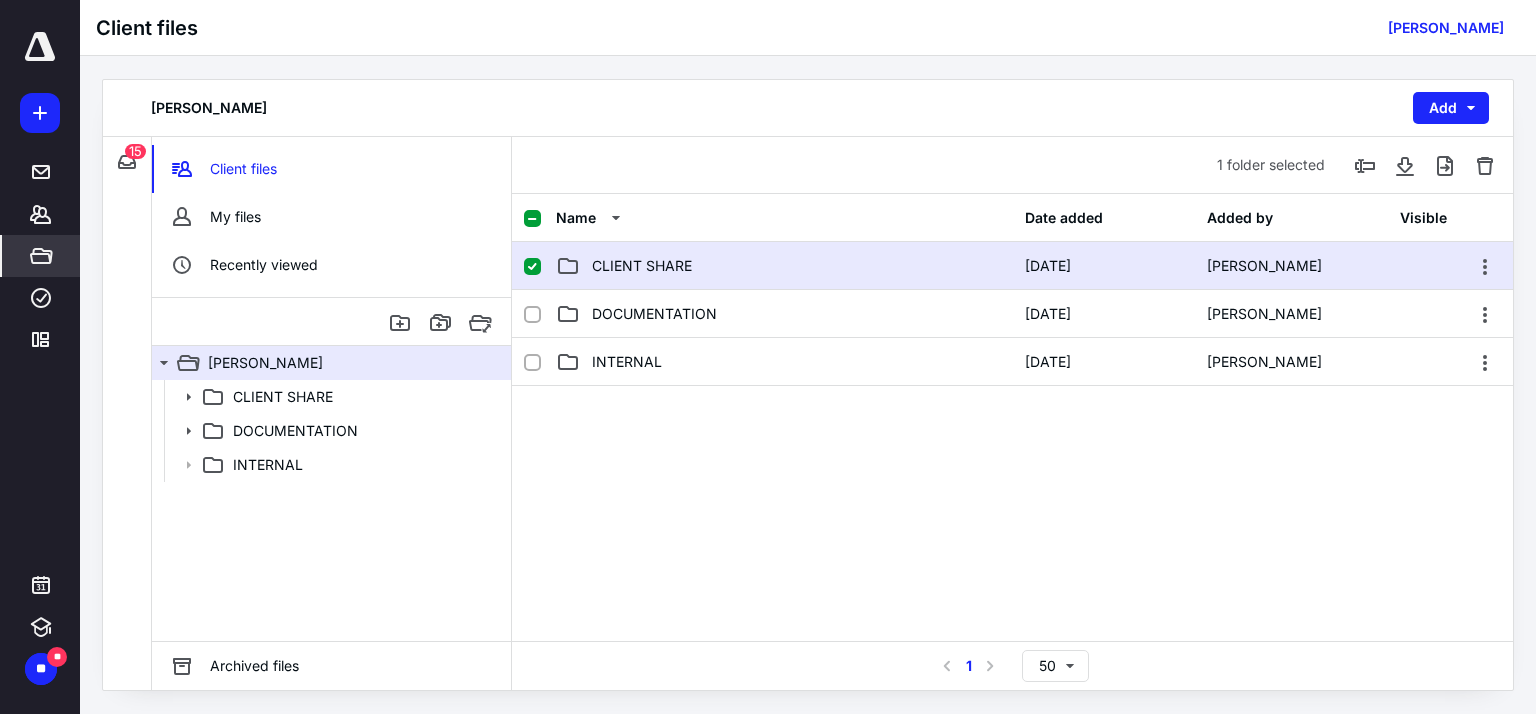 click on "CLIENT SHARE" at bounding box center [784, 266] 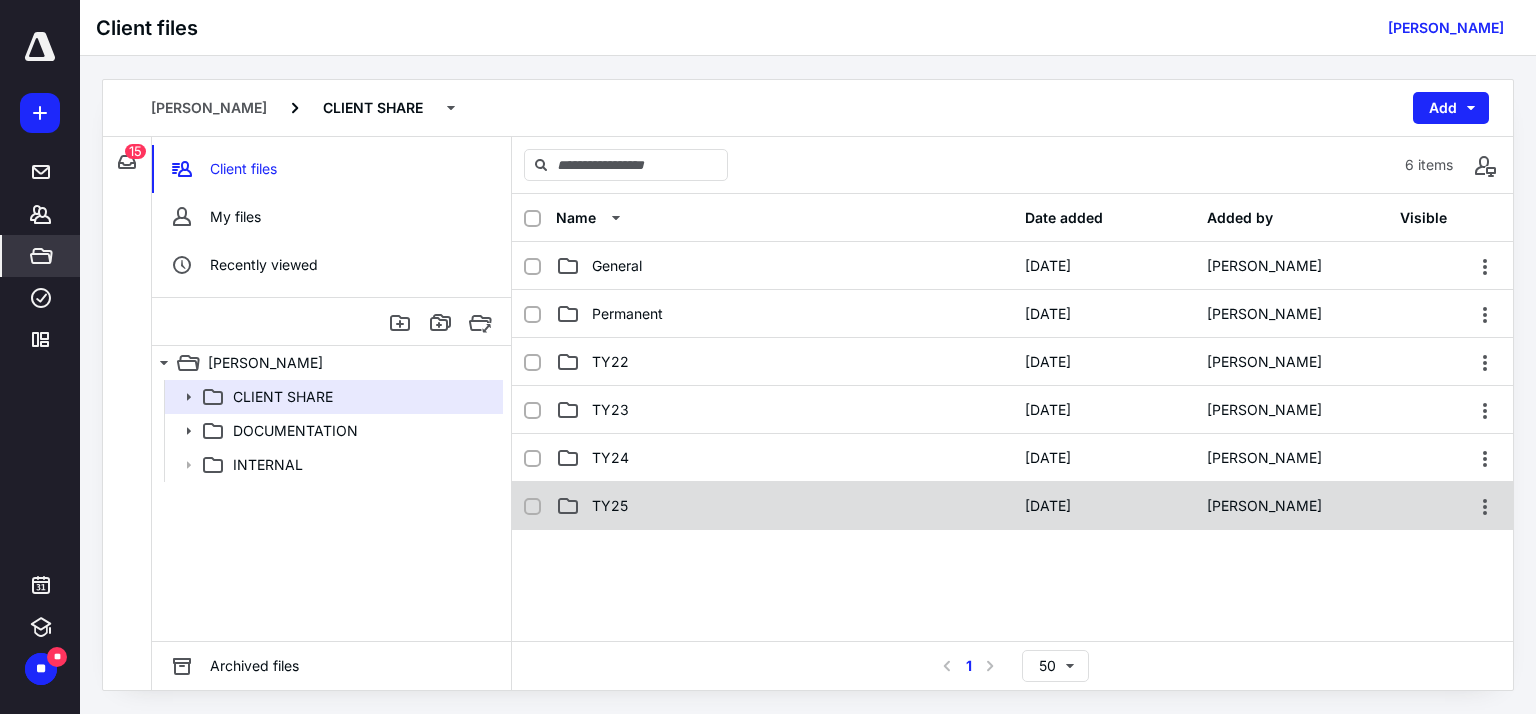 click on "TY25" at bounding box center (784, 506) 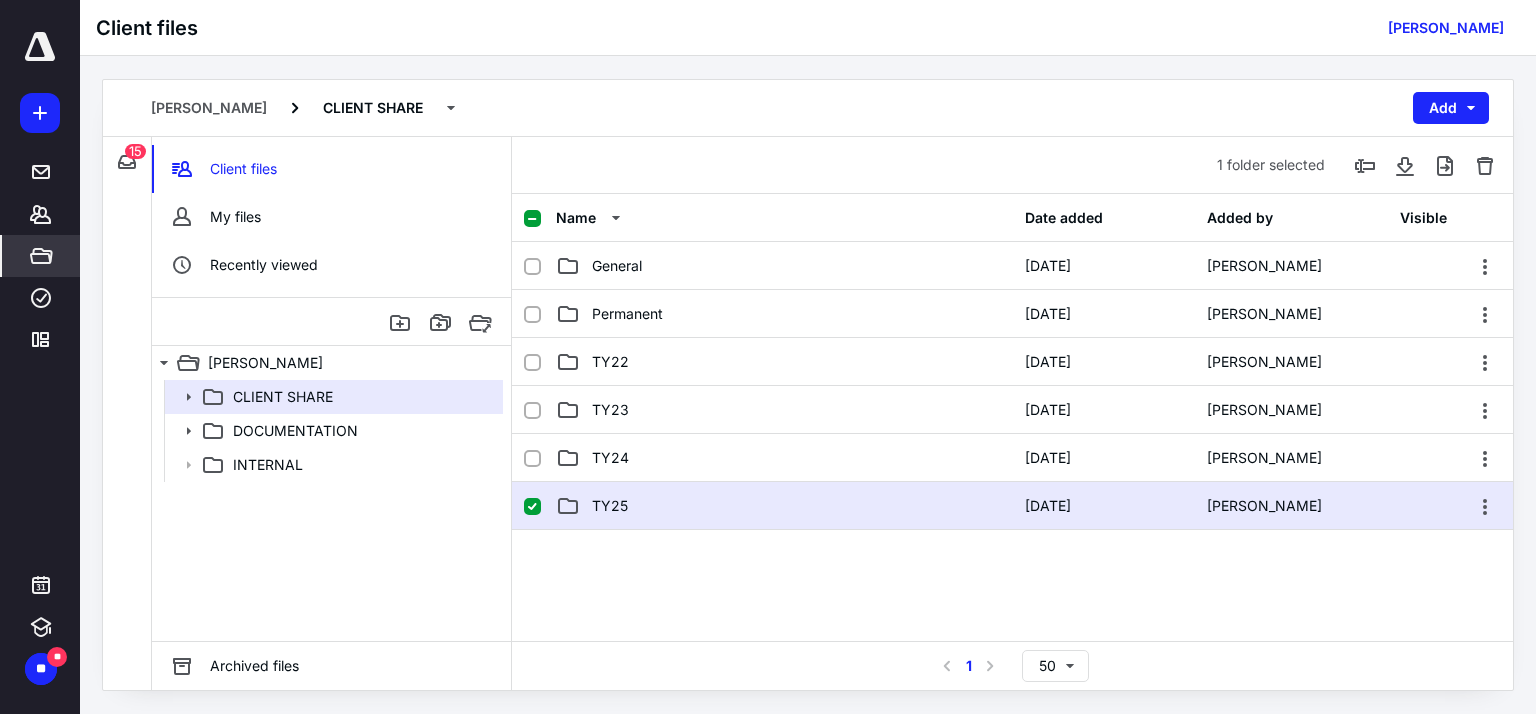 click on "TY25" at bounding box center (784, 506) 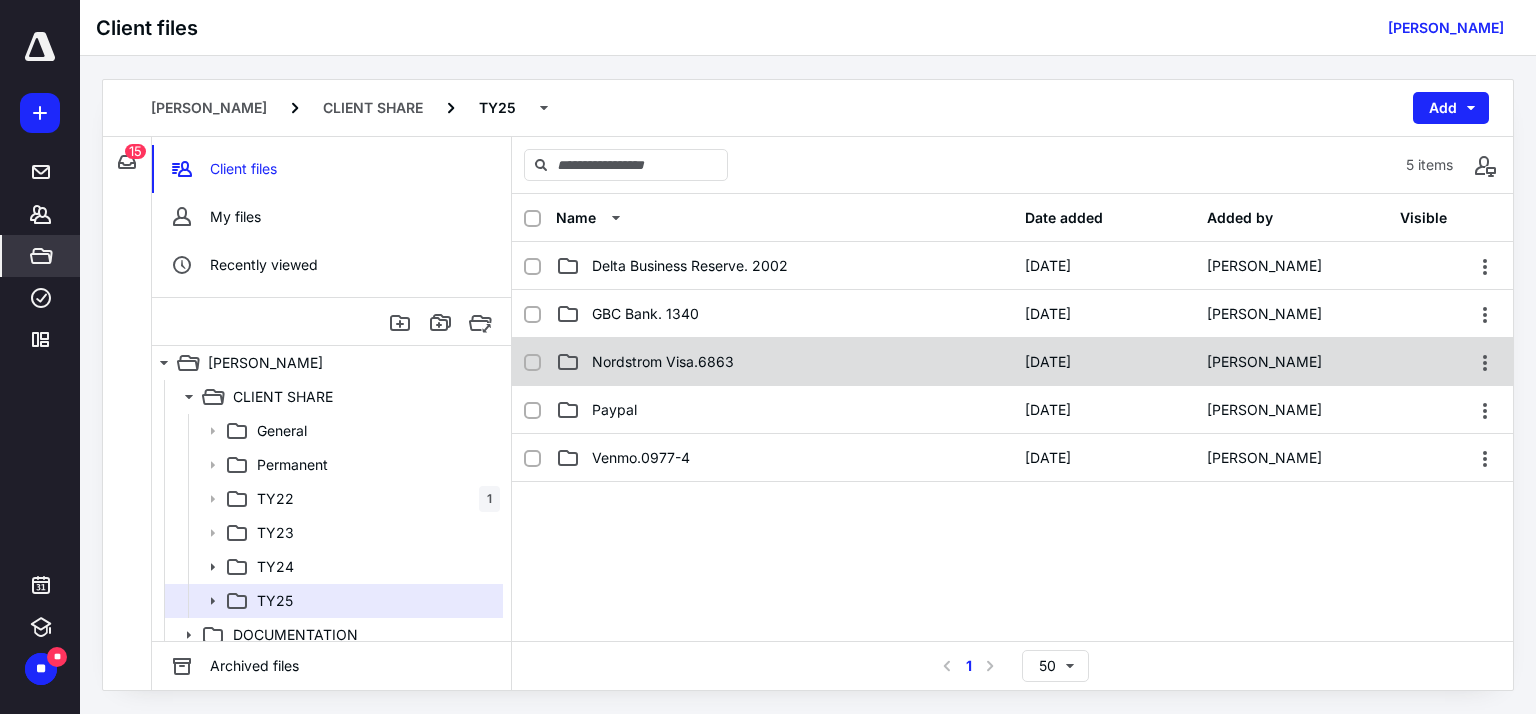click on "Nordstrom Visa.6863" at bounding box center (784, 362) 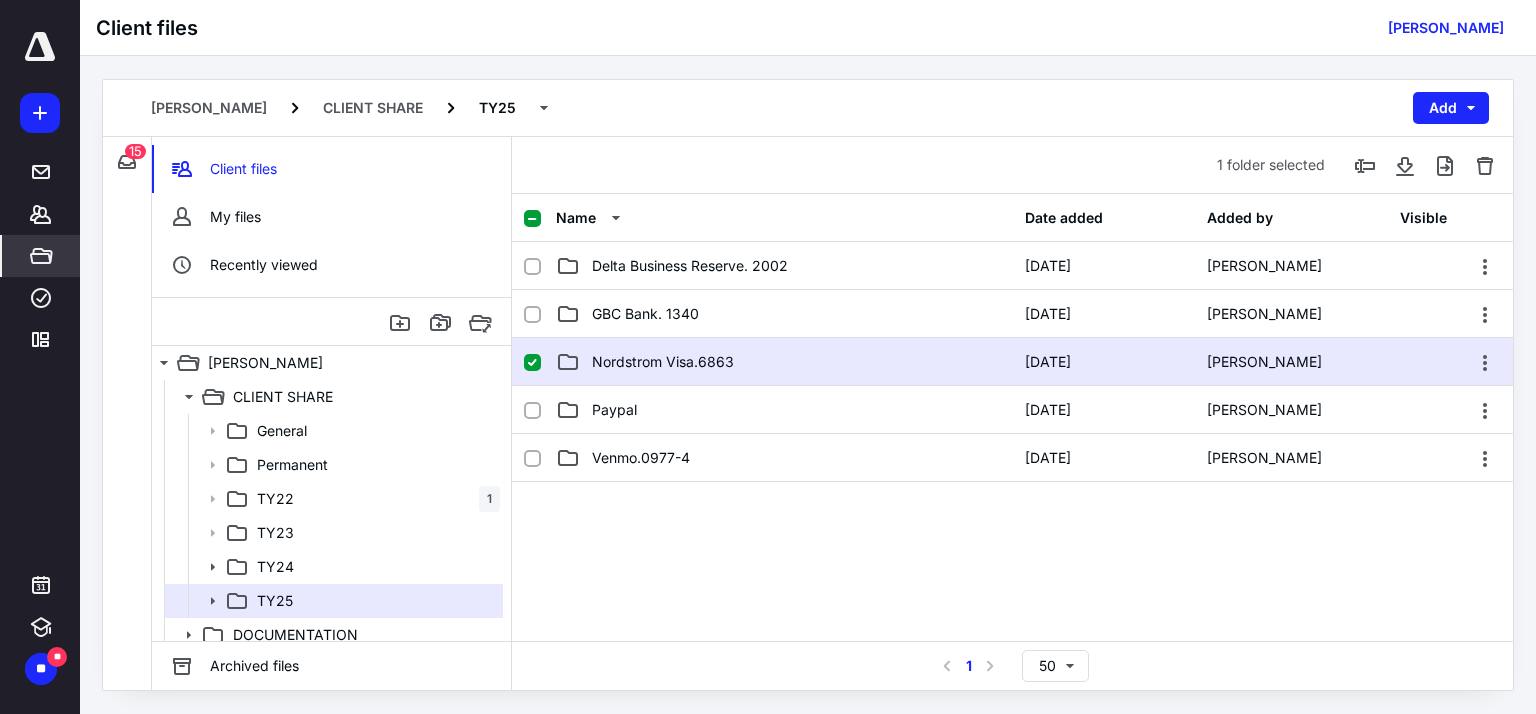 click on "Nordstrom Visa.6863" at bounding box center (784, 362) 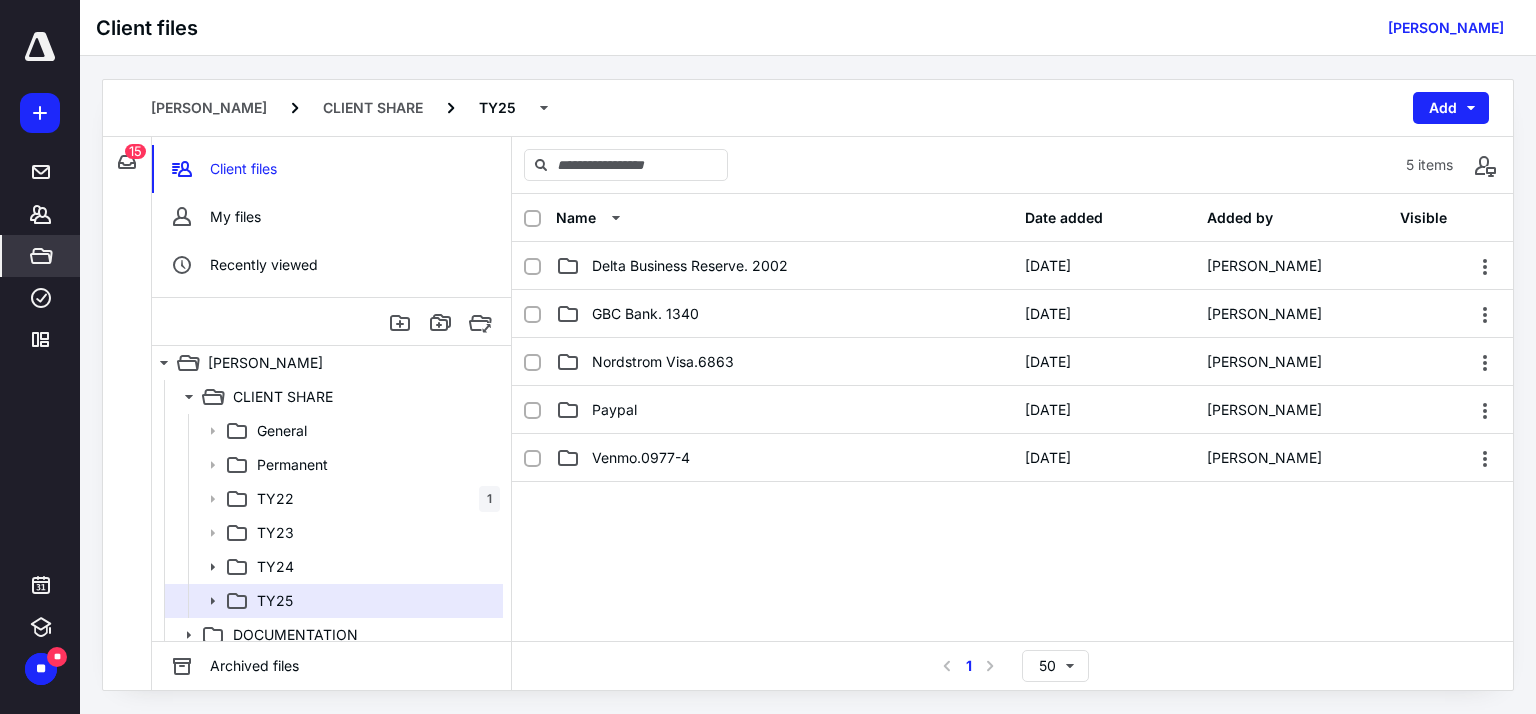 click on "Nordstrom Visa.6863" at bounding box center [784, 362] 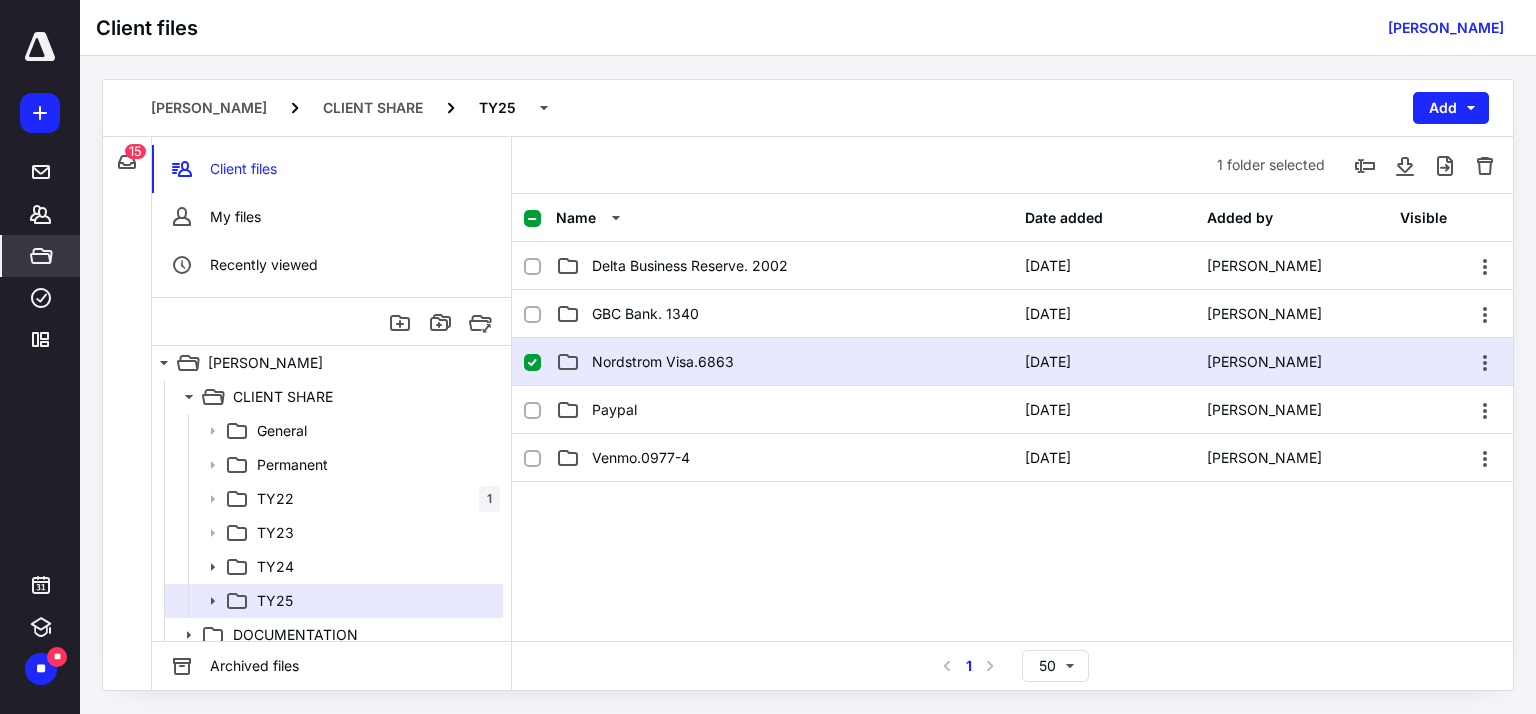 click on "Nordstrom Visa.6863" at bounding box center [784, 362] 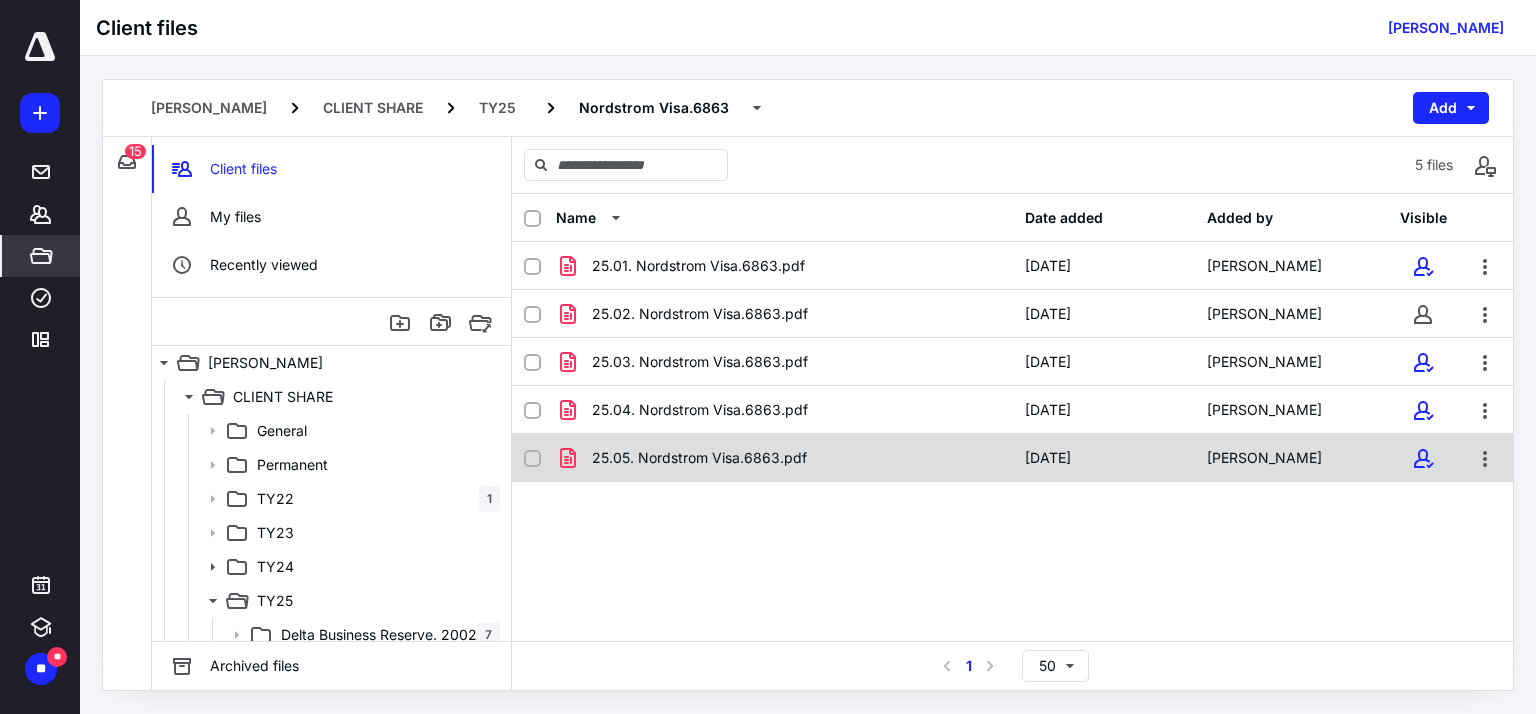 click on "25.05. Nordstrom Visa.6863.pdf" at bounding box center [699, 458] 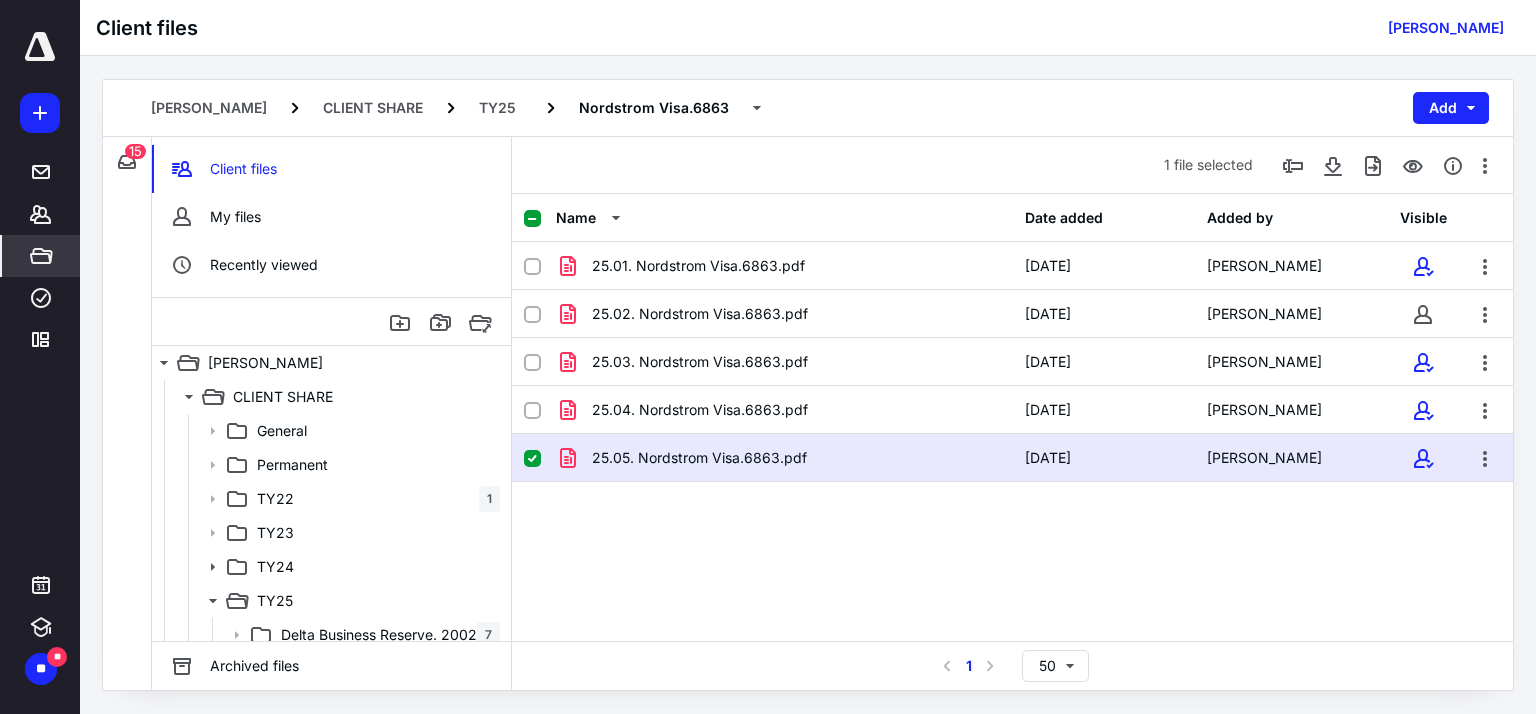 click on "25.05. Nordstrom Visa.6863.pdf" at bounding box center [699, 458] 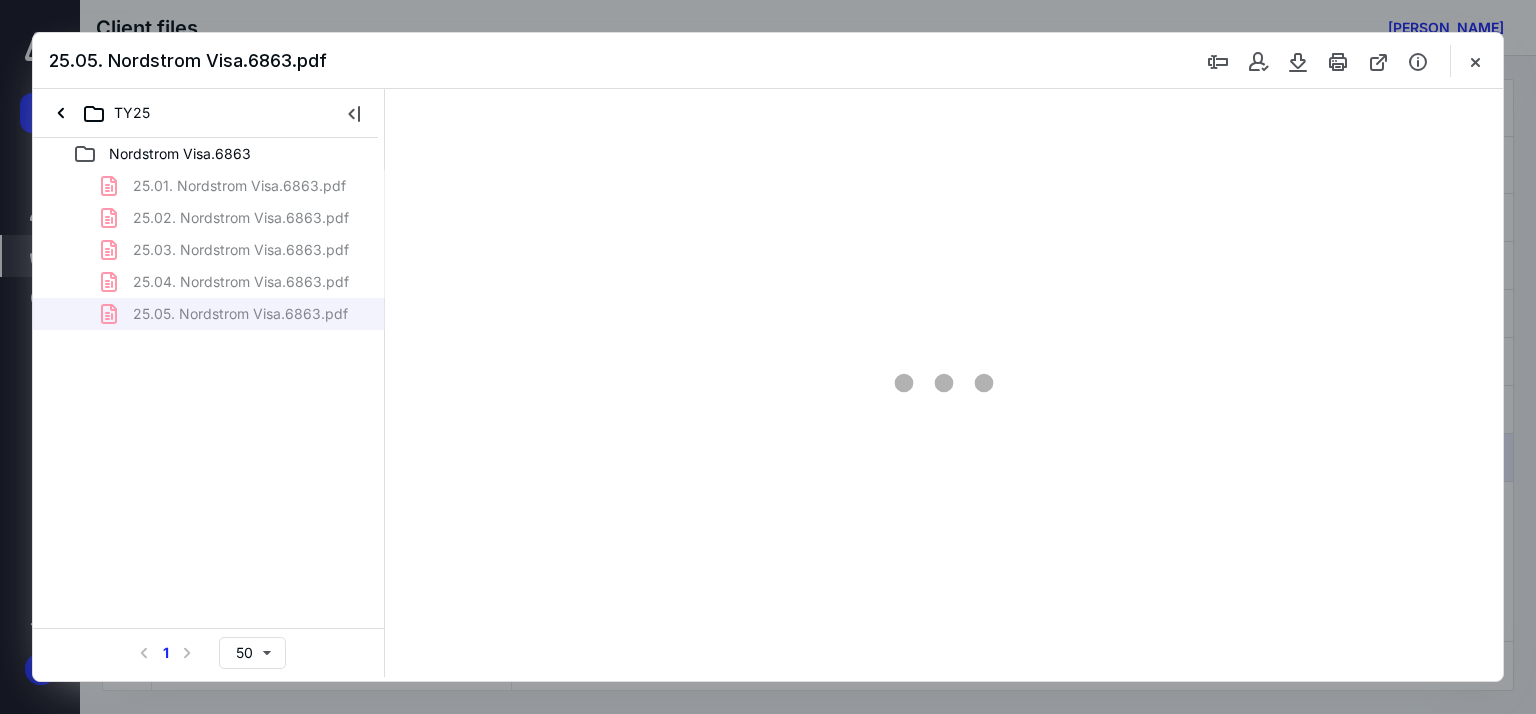 scroll, scrollTop: 0, scrollLeft: 0, axis: both 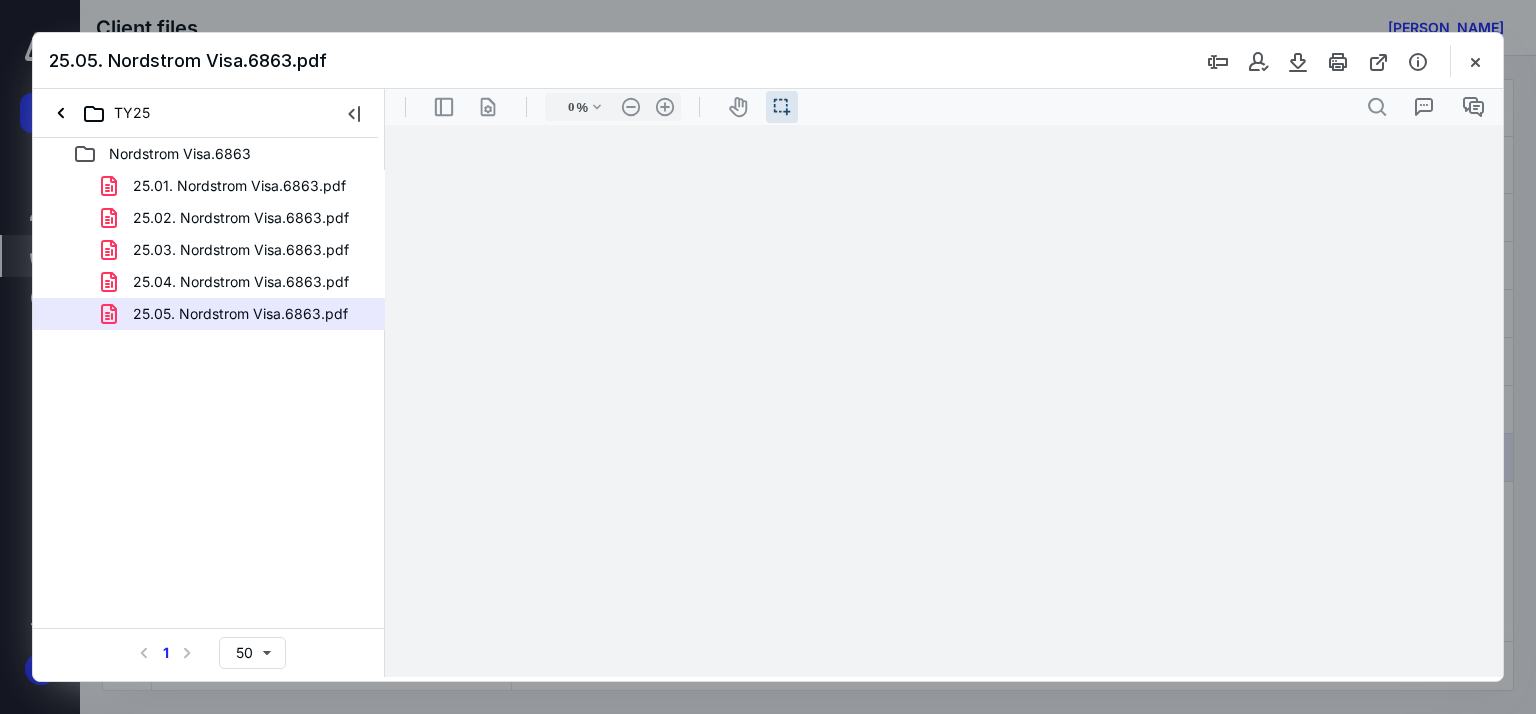 type on "69" 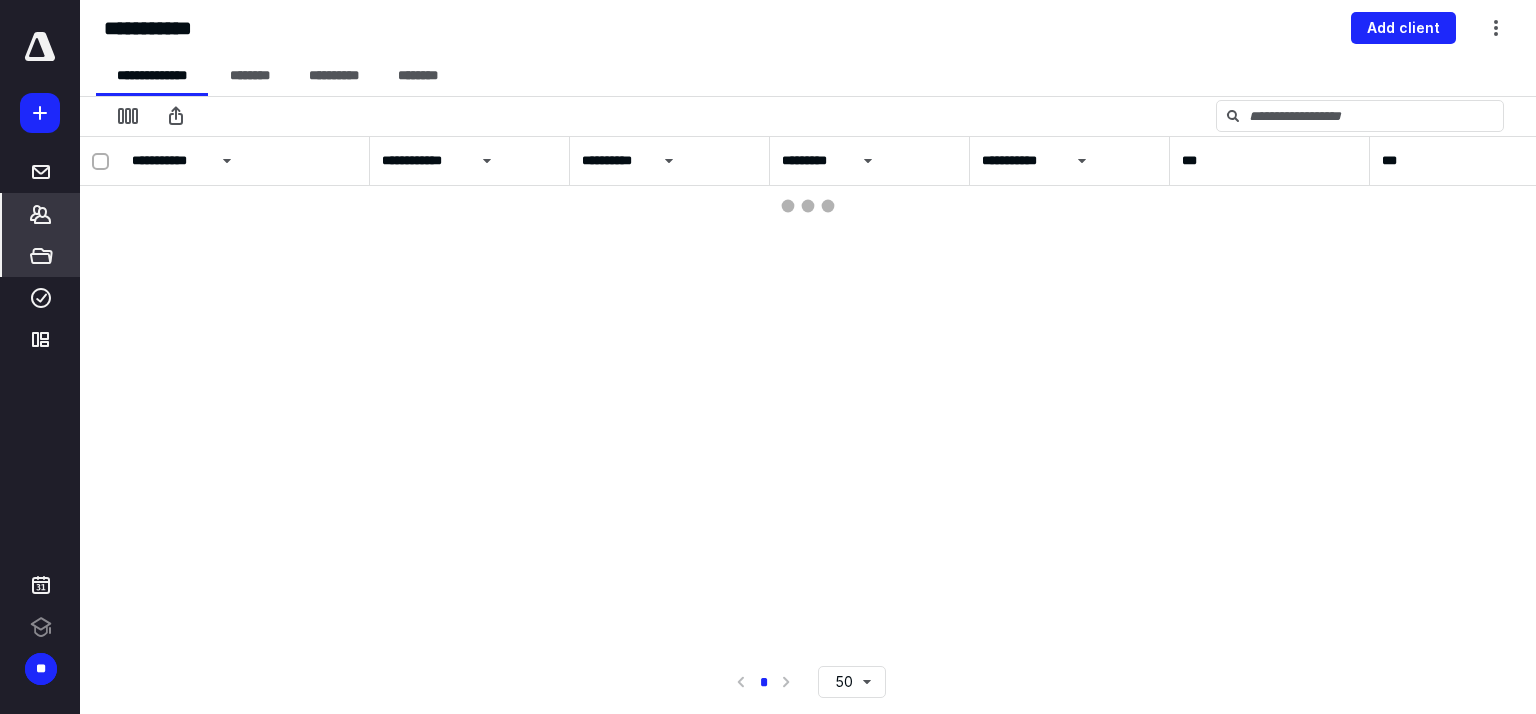 scroll, scrollTop: 0, scrollLeft: 0, axis: both 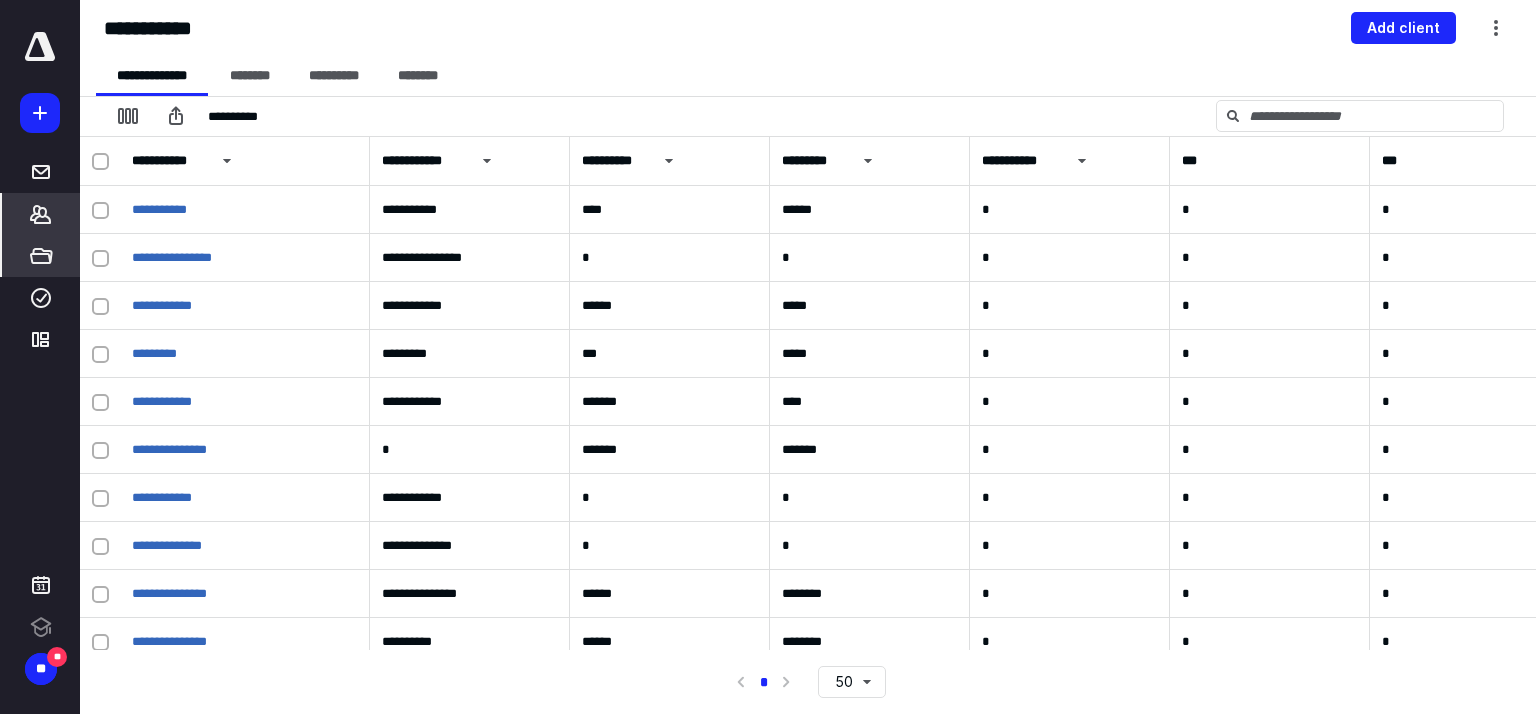 click 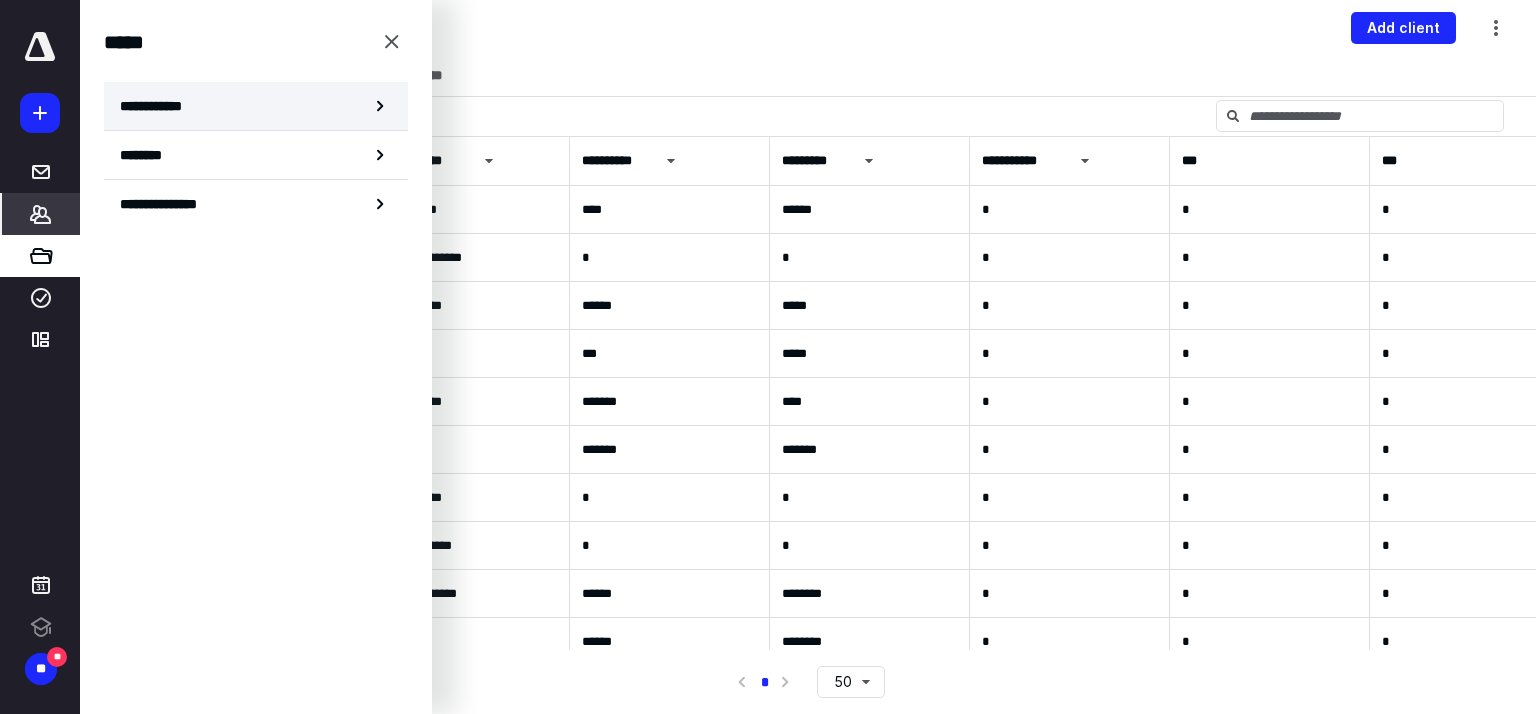click on "**********" at bounding box center [256, 106] 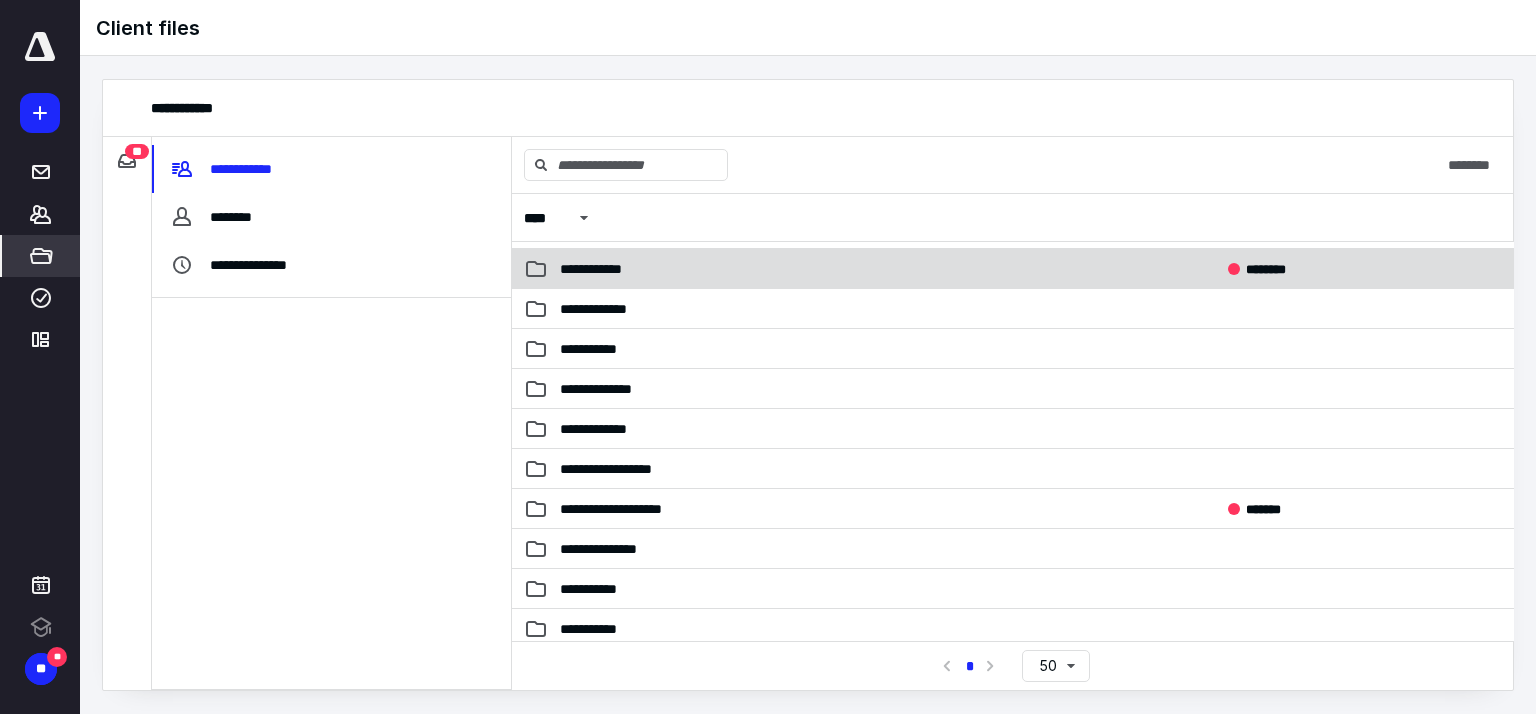scroll, scrollTop: 634, scrollLeft: 0, axis: vertical 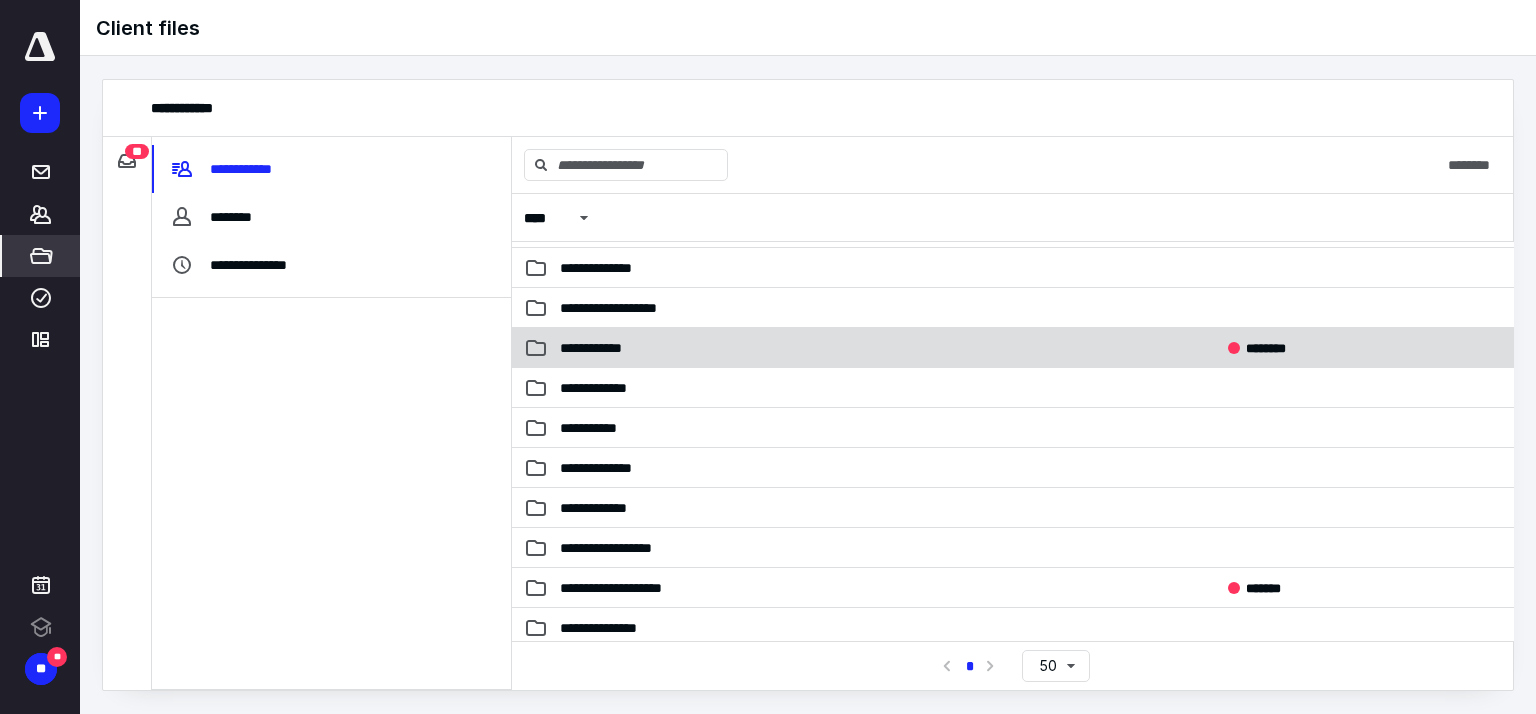 click on "**********" at bounding box center [873, 348] 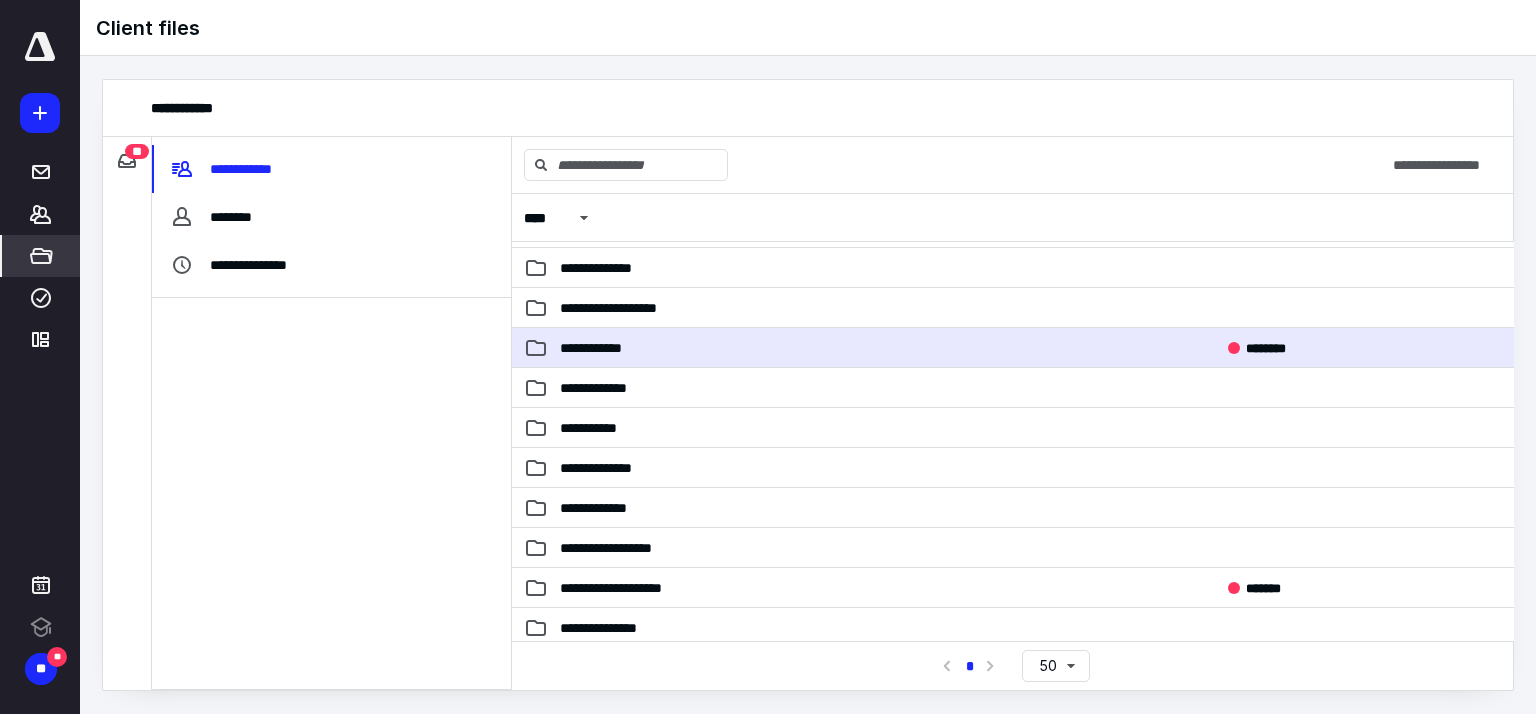 click on "**********" at bounding box center [873, 348] 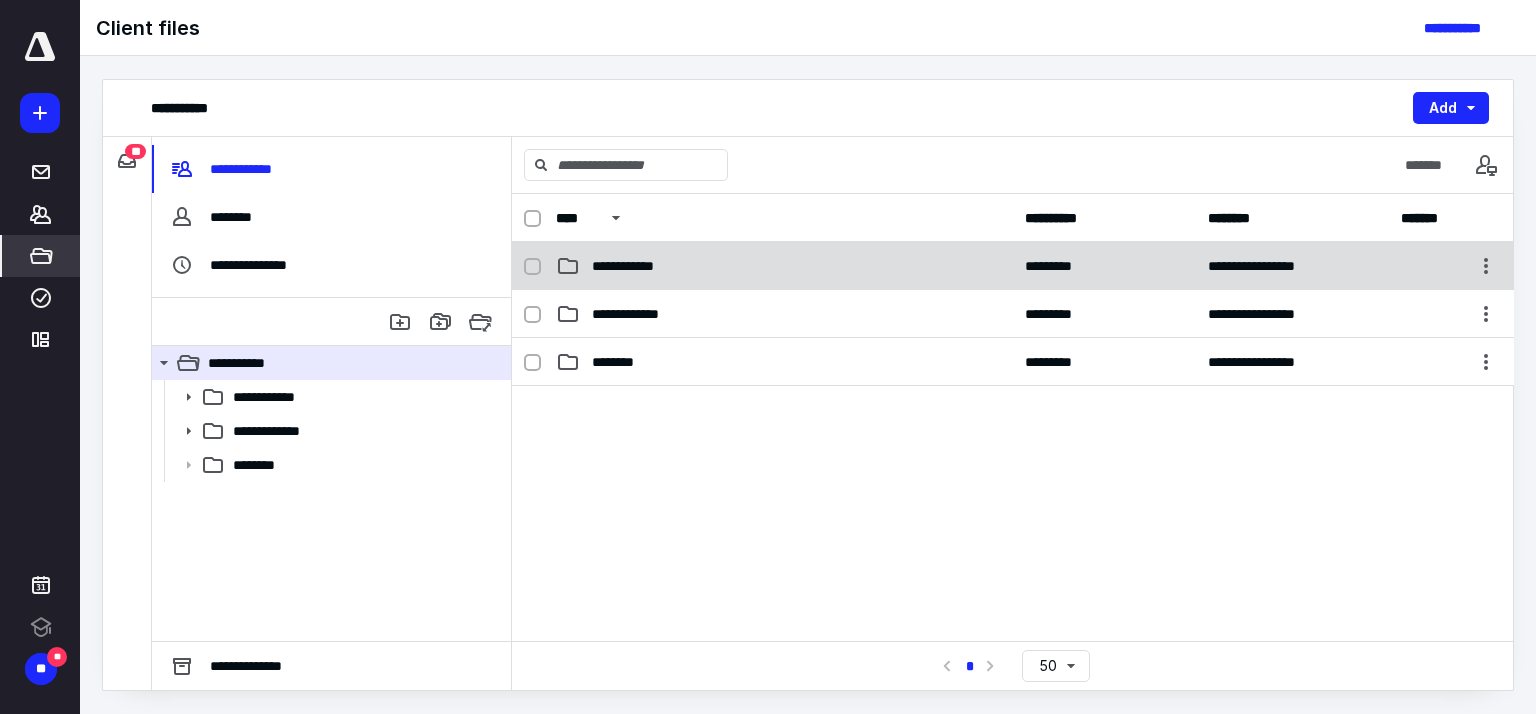 click on "**********" at bounding box center [784, 266] 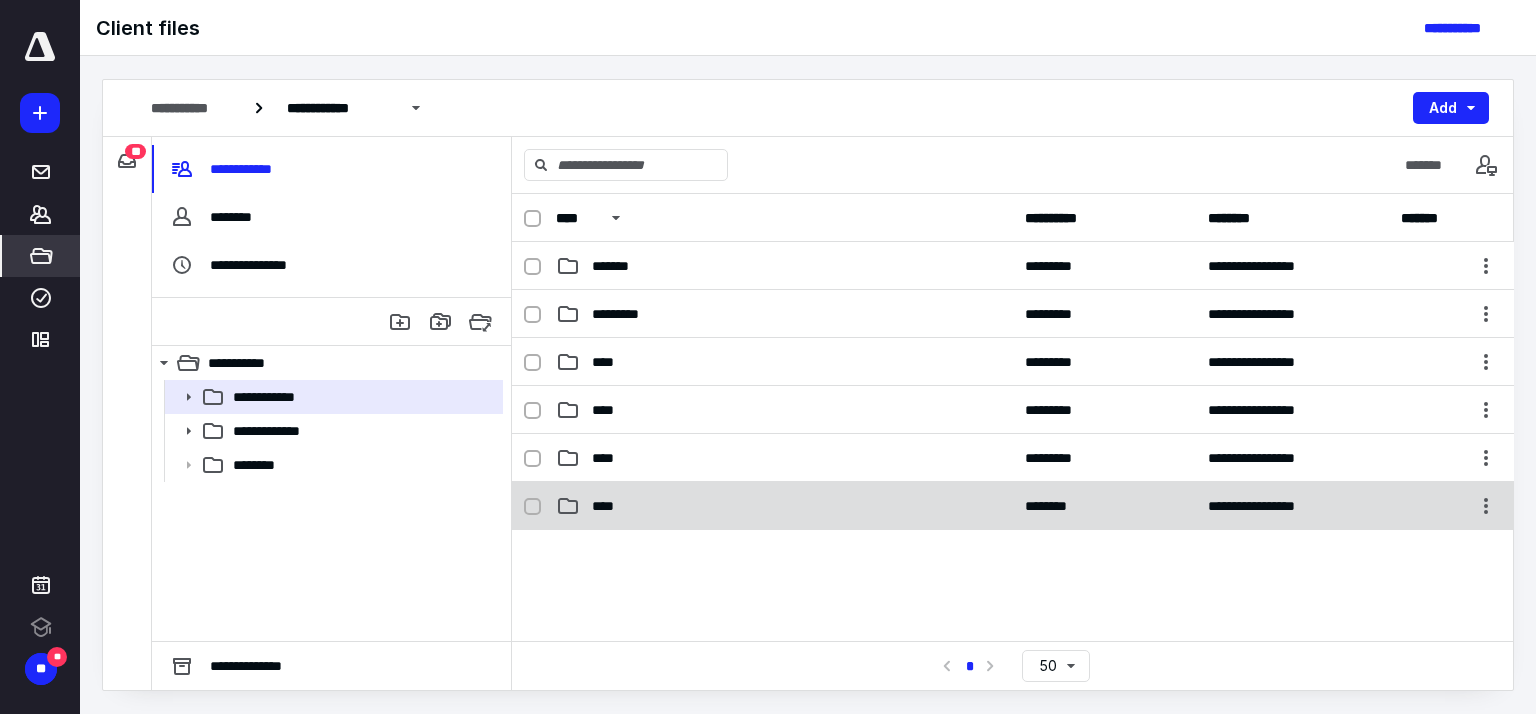 click on "****" at bounding box center [784, 506] 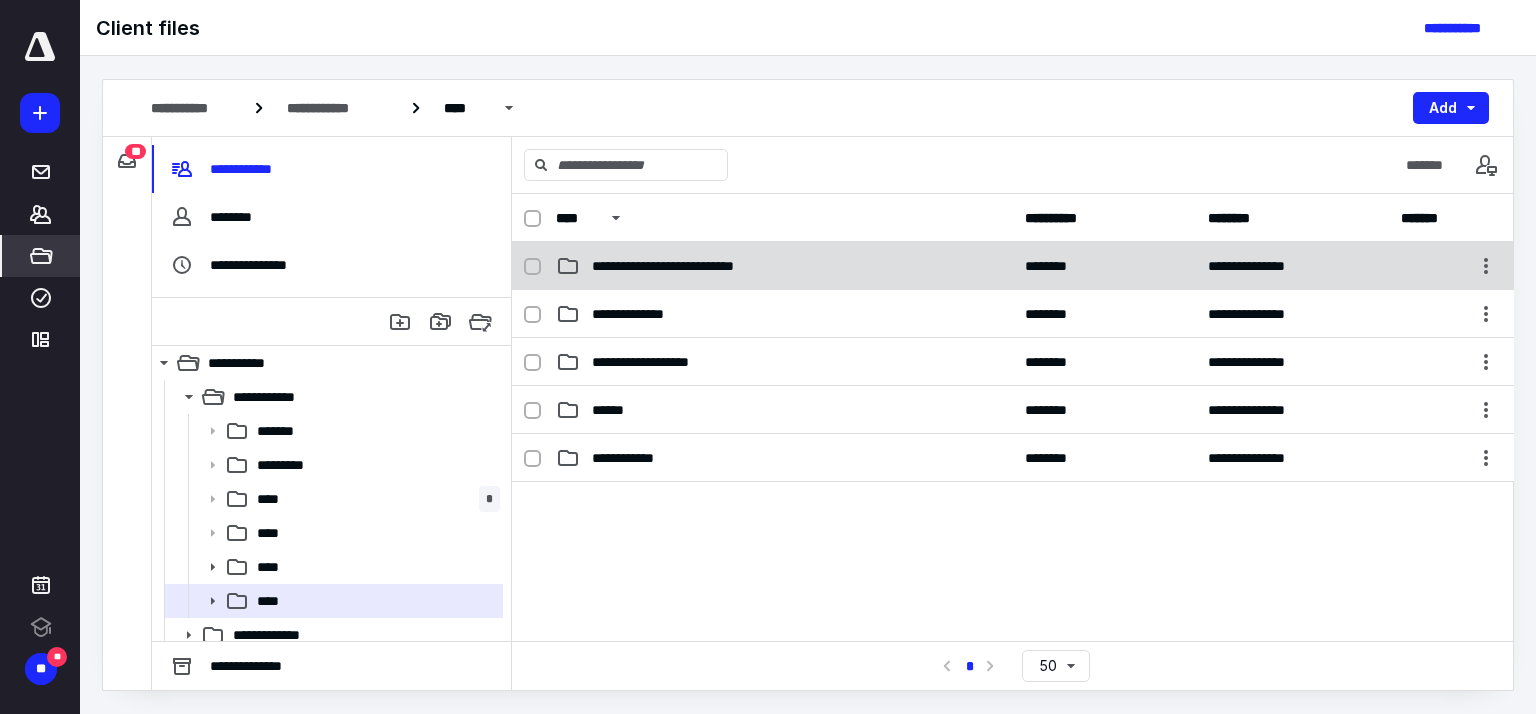 click on "**********" at bounding box center (1013, 266) 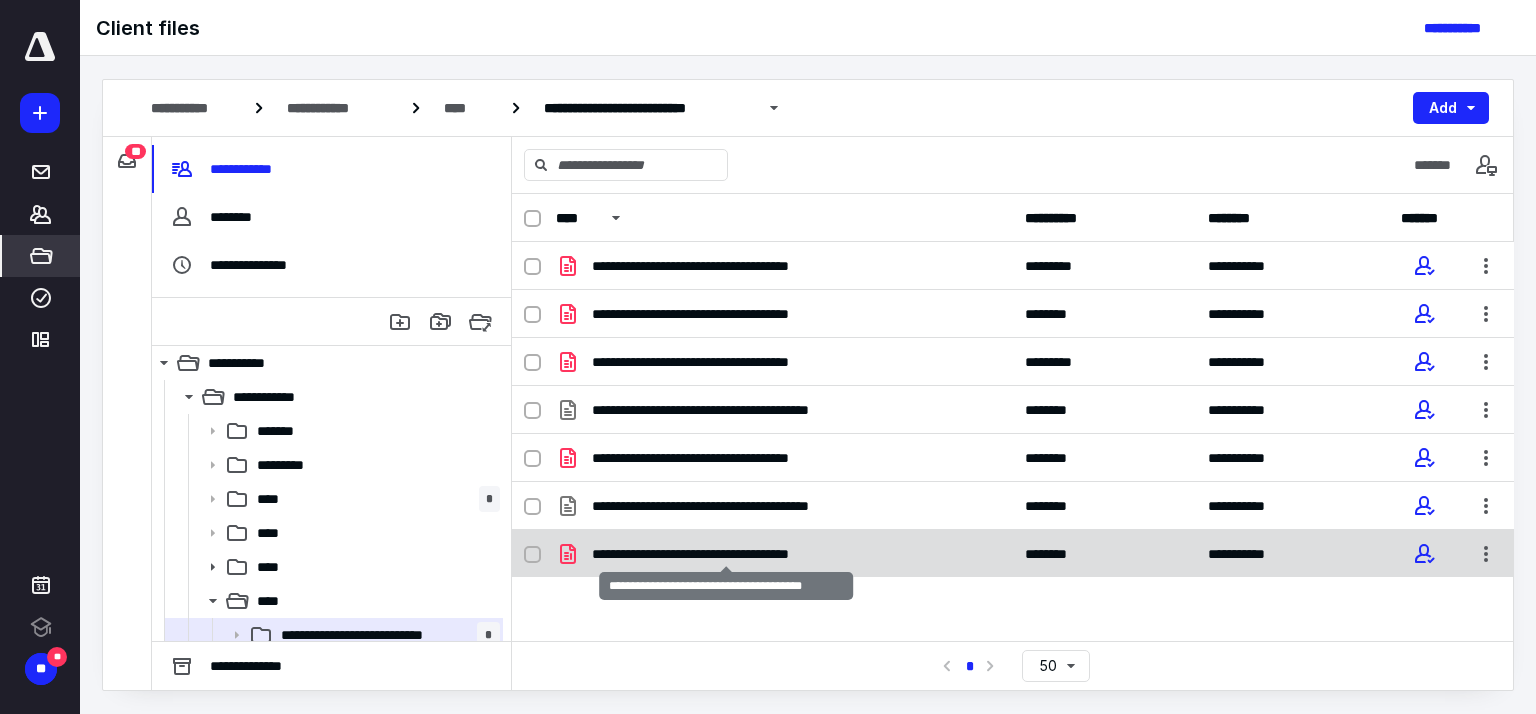 click on "**********" at bounding box center (727, 554) 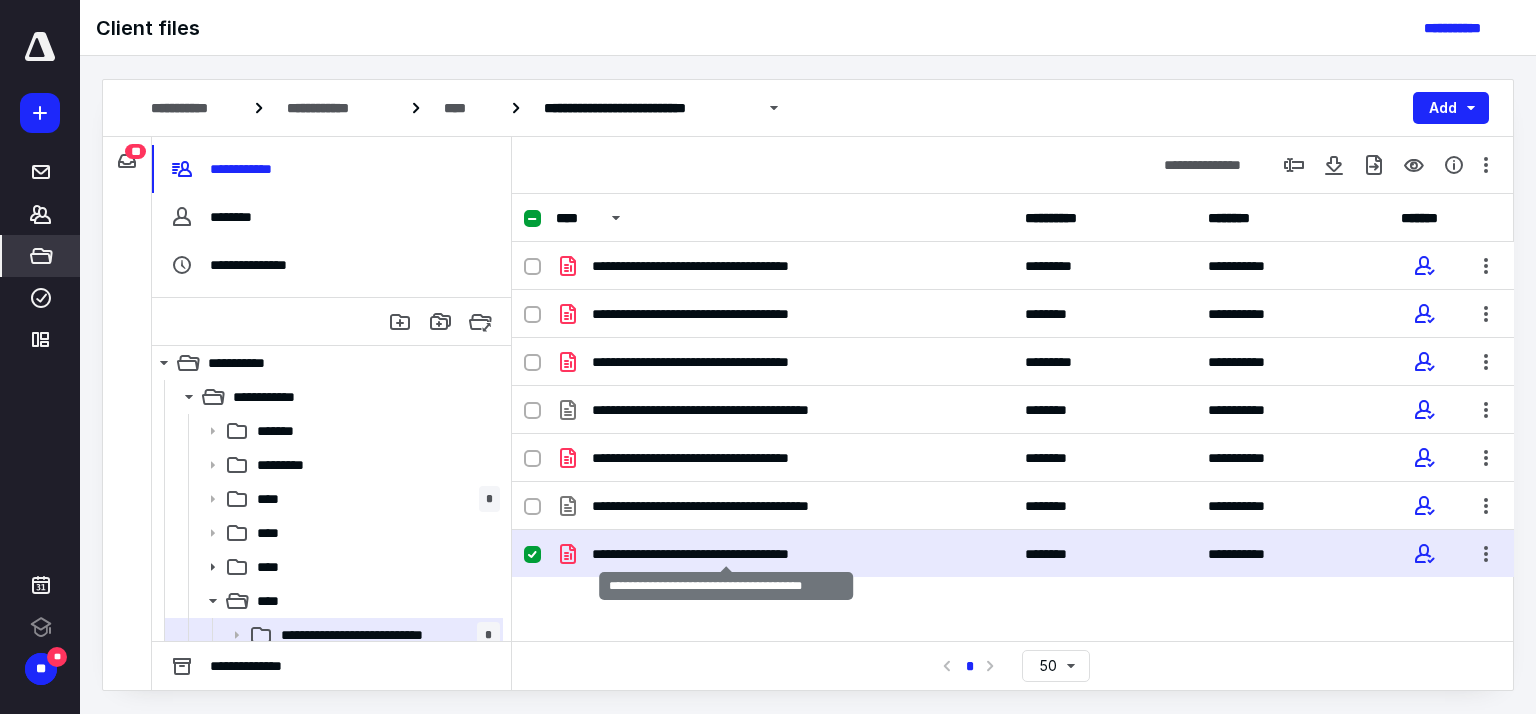 click on "**********" at bounding box center (727, 554) 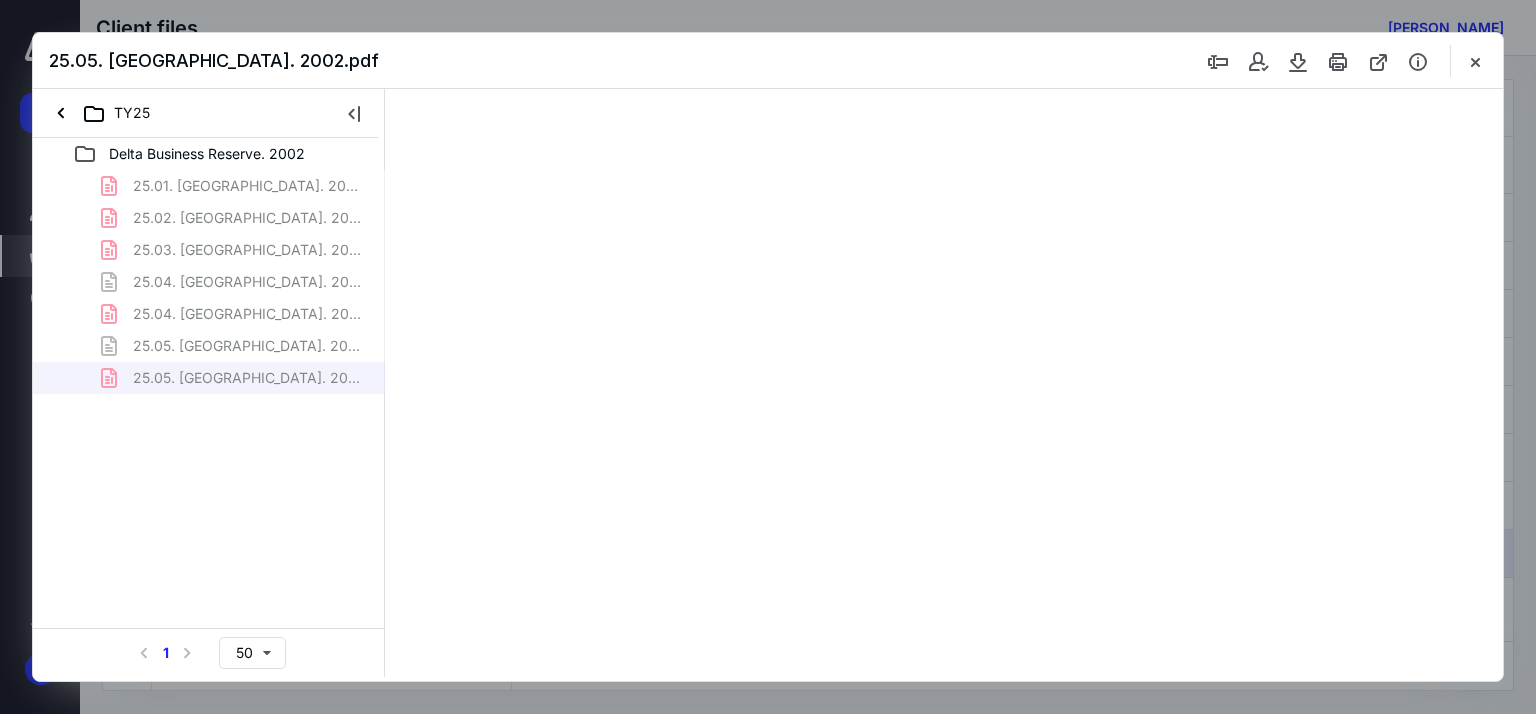 scroll, scrollTop: 0, scrollLeft: 0, axis: both 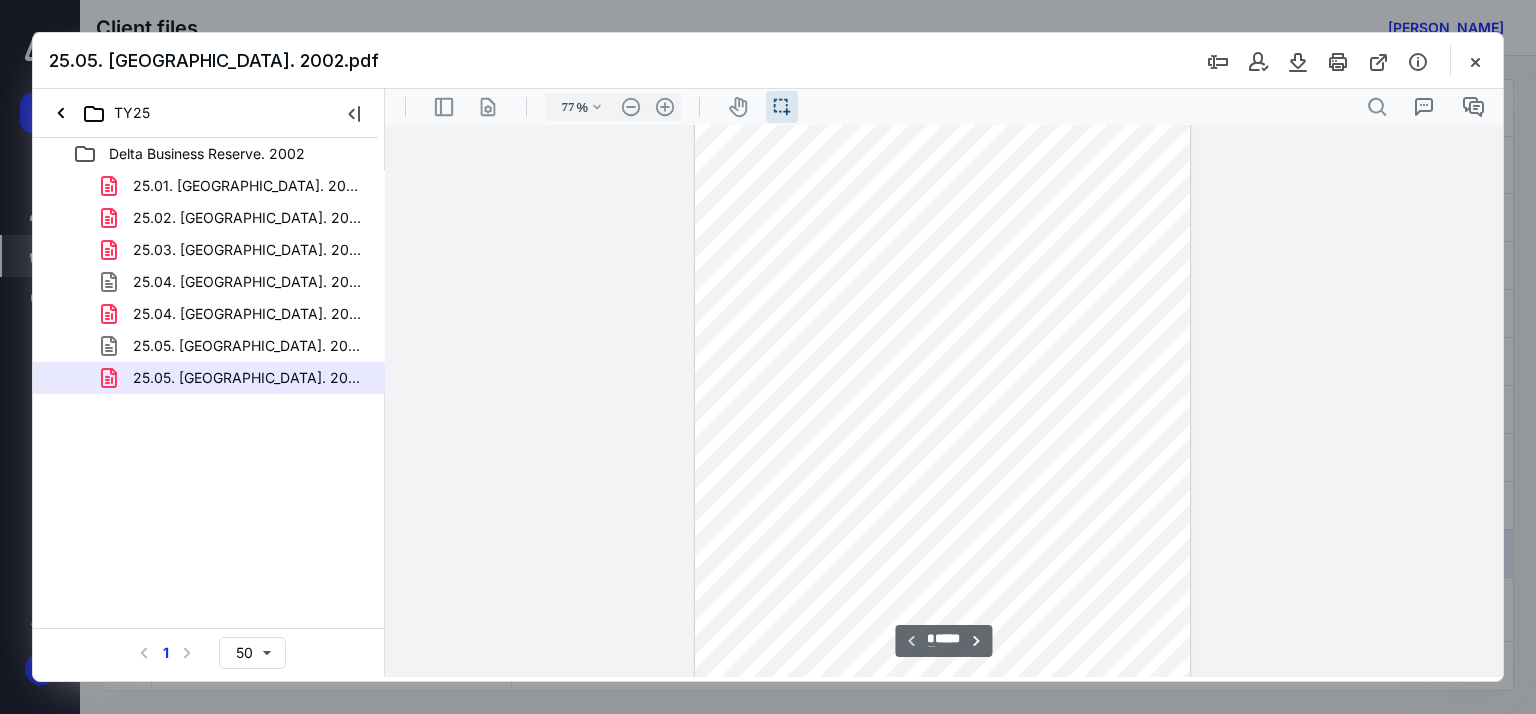 type on "84" 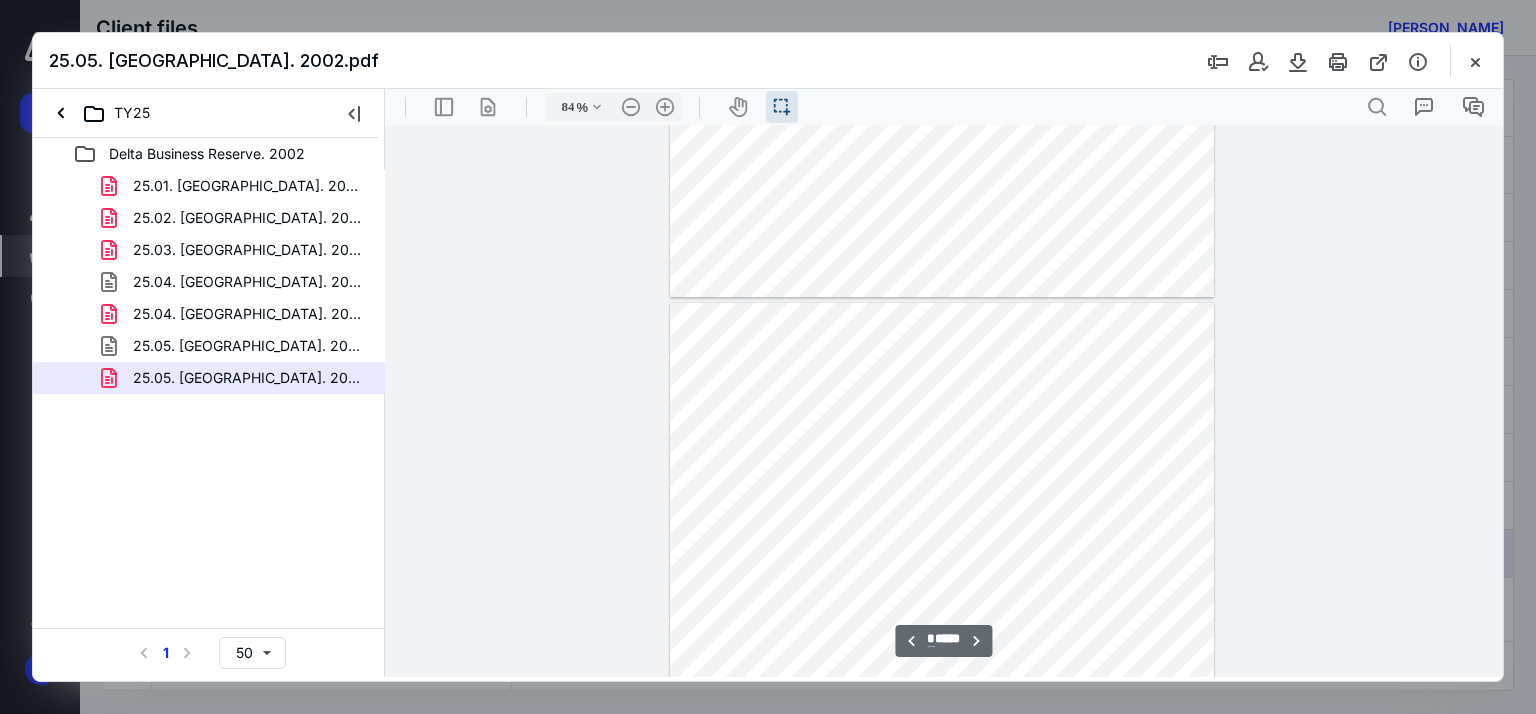 scroll, scrollTop: 1200, scrollLeft: 0, axis: vertical 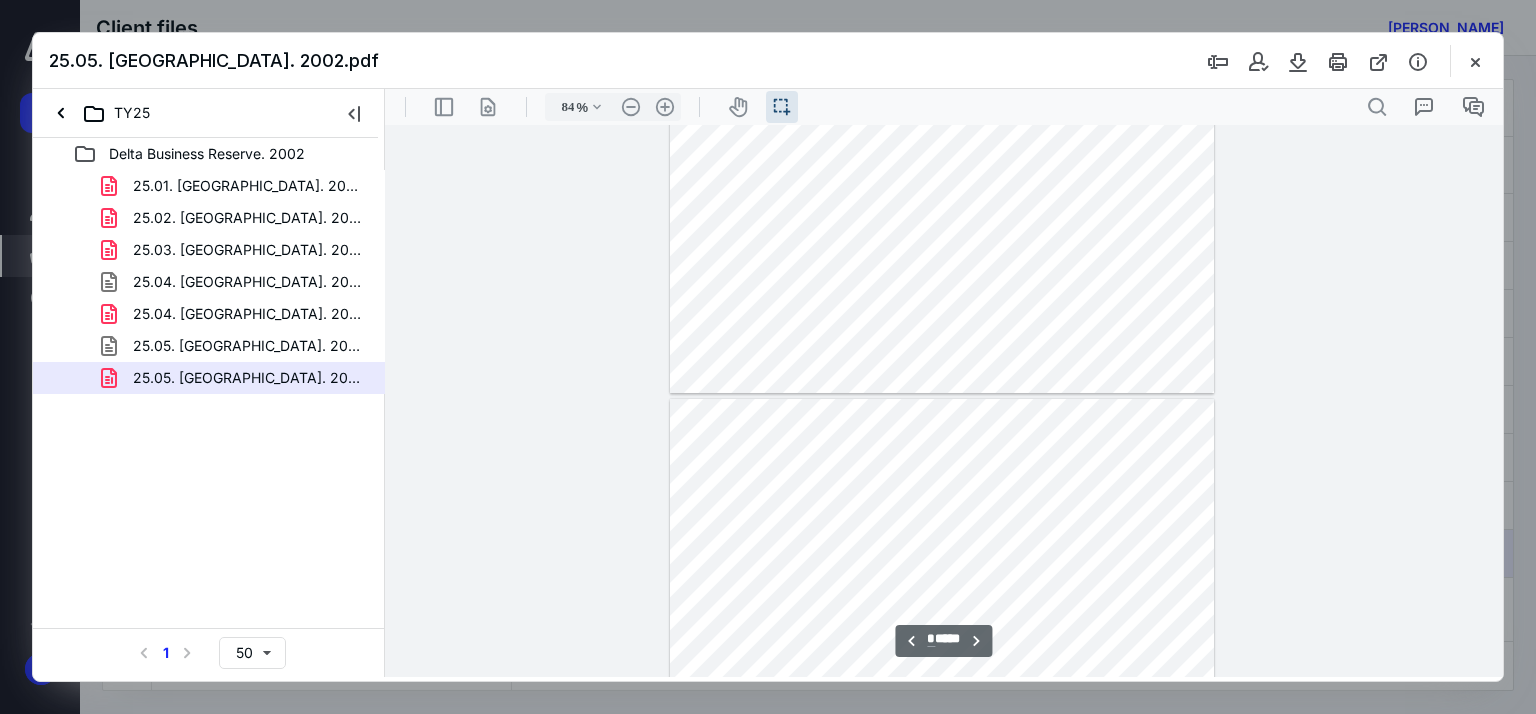 type on "*" 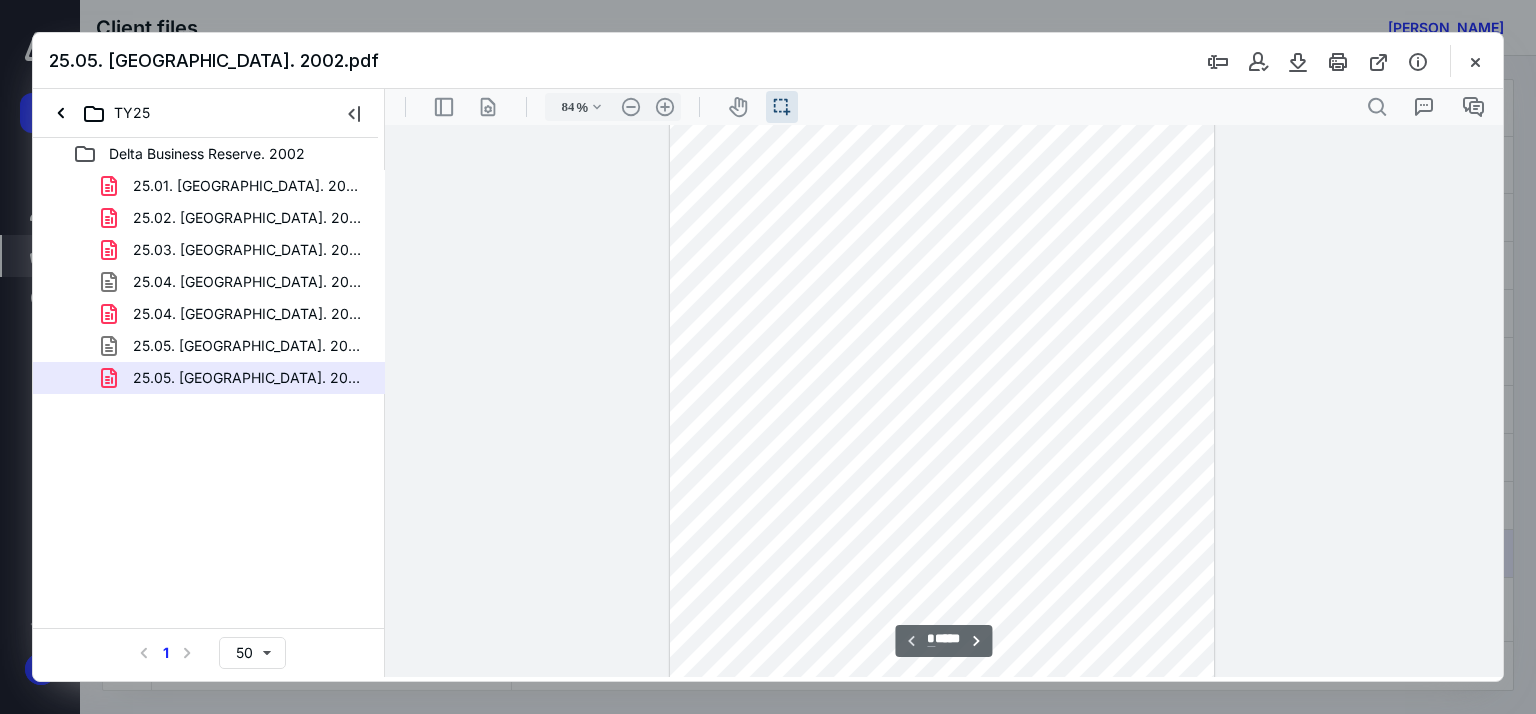 scroll, scrollTop: 0, scrollLeft: 0, axis: both 